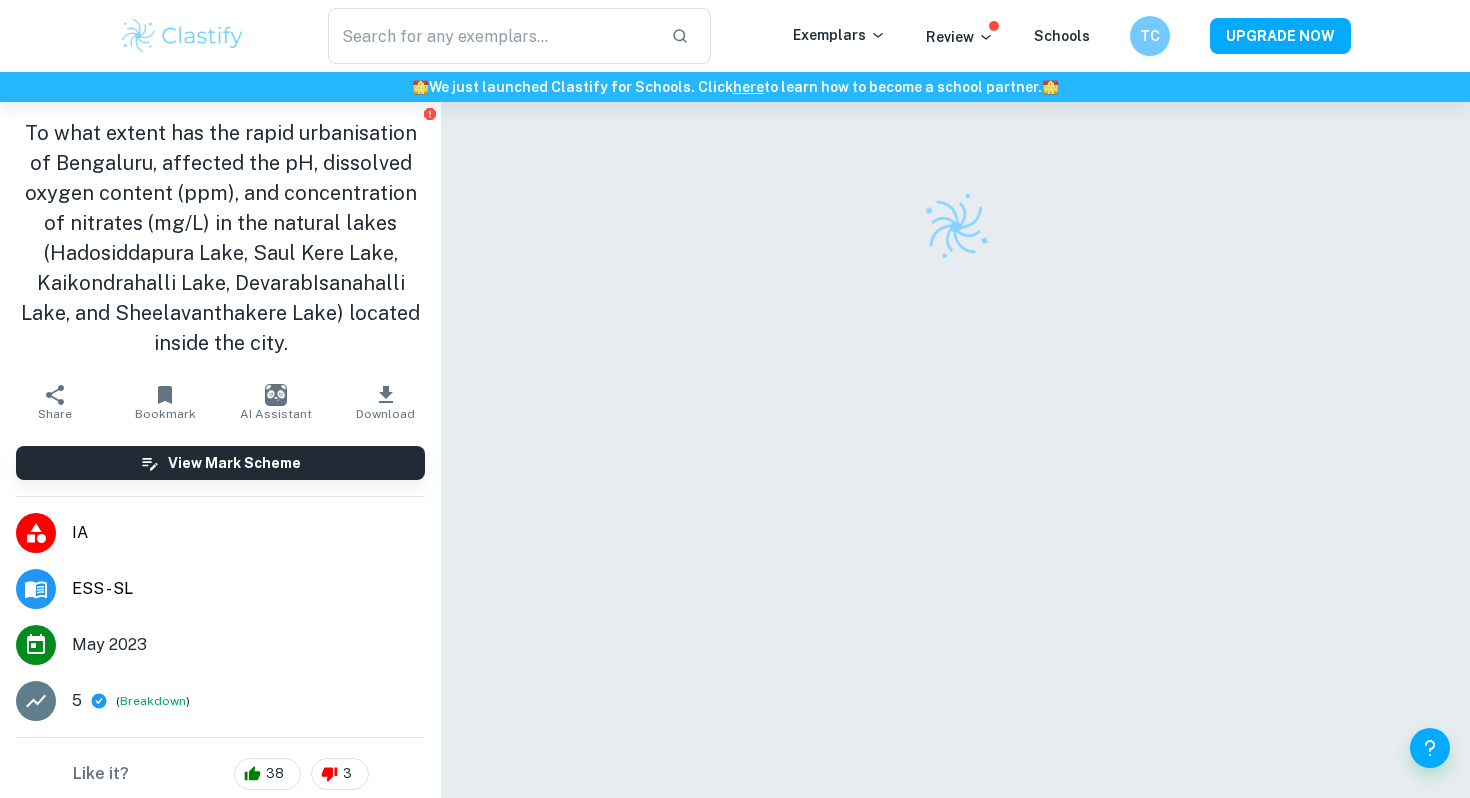 scroll, scrollTop: 0, scrollLeft: 0, axis: both 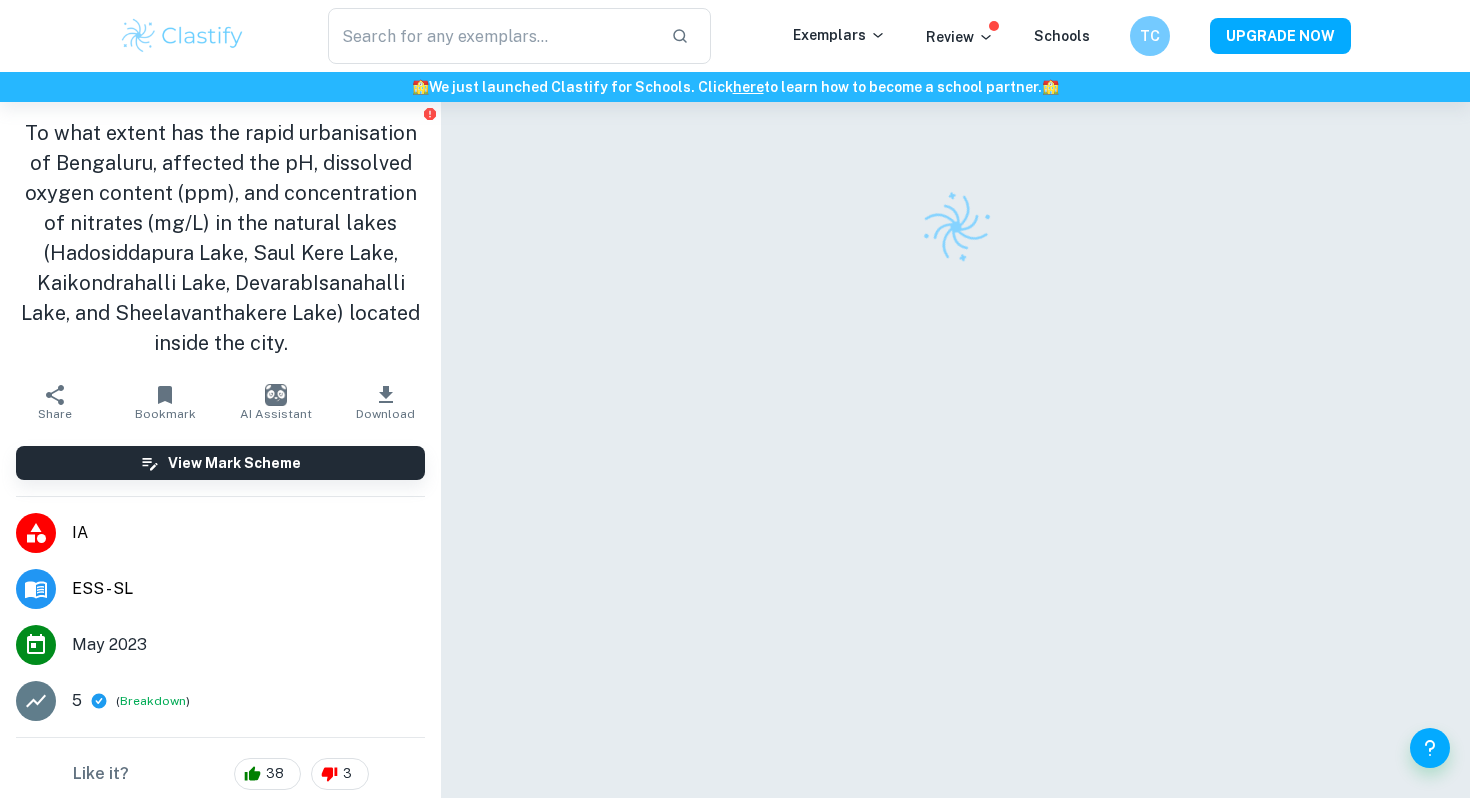 click on "To what extent has the rapid urbanisation of Bengaluru, affected the pH, dissolved oxygen content (ppm), and concentration of nitrates (mg/L) in the natural lakes (Hadosiddapura Lake, Saul Kere Lake, Kaikondrahalli Lake, DevarabIsanahalli Lake, and Sheelavanthakere Lake) located inside the city." at bounding box center (220, 238) 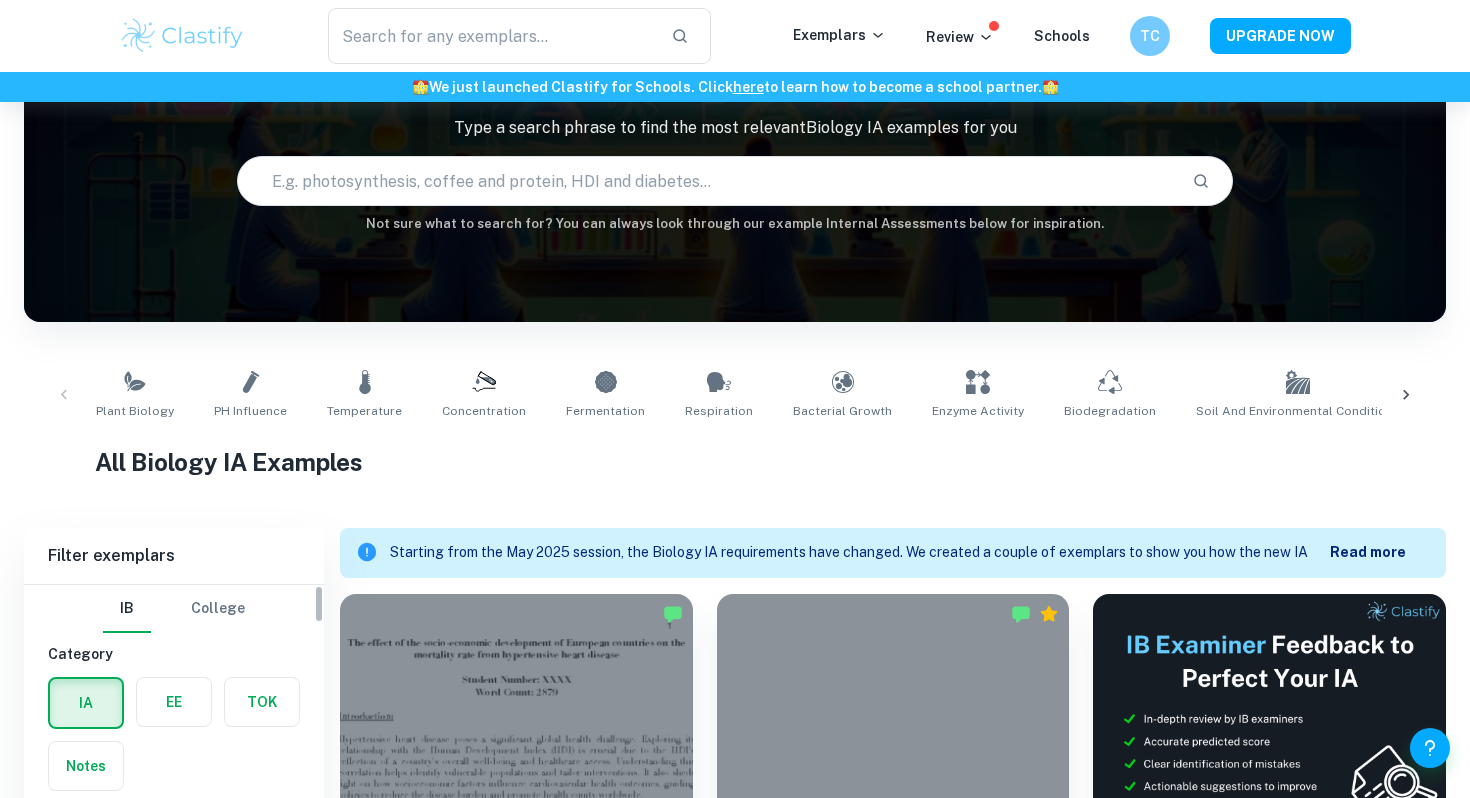 scroll, scrollTop: 214, scrollLeft: 0, axis: vertical 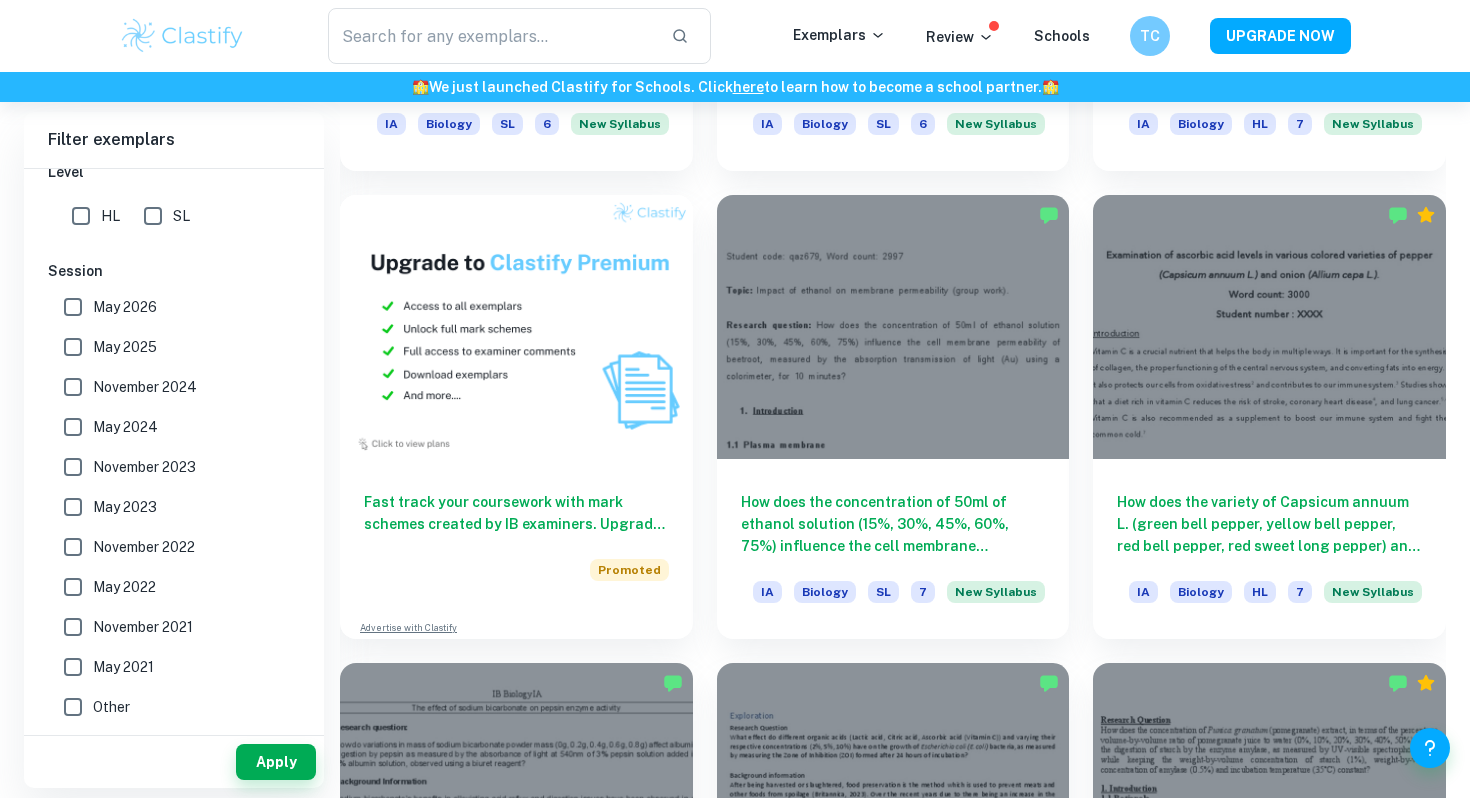 click at bounding box center (182, 36) 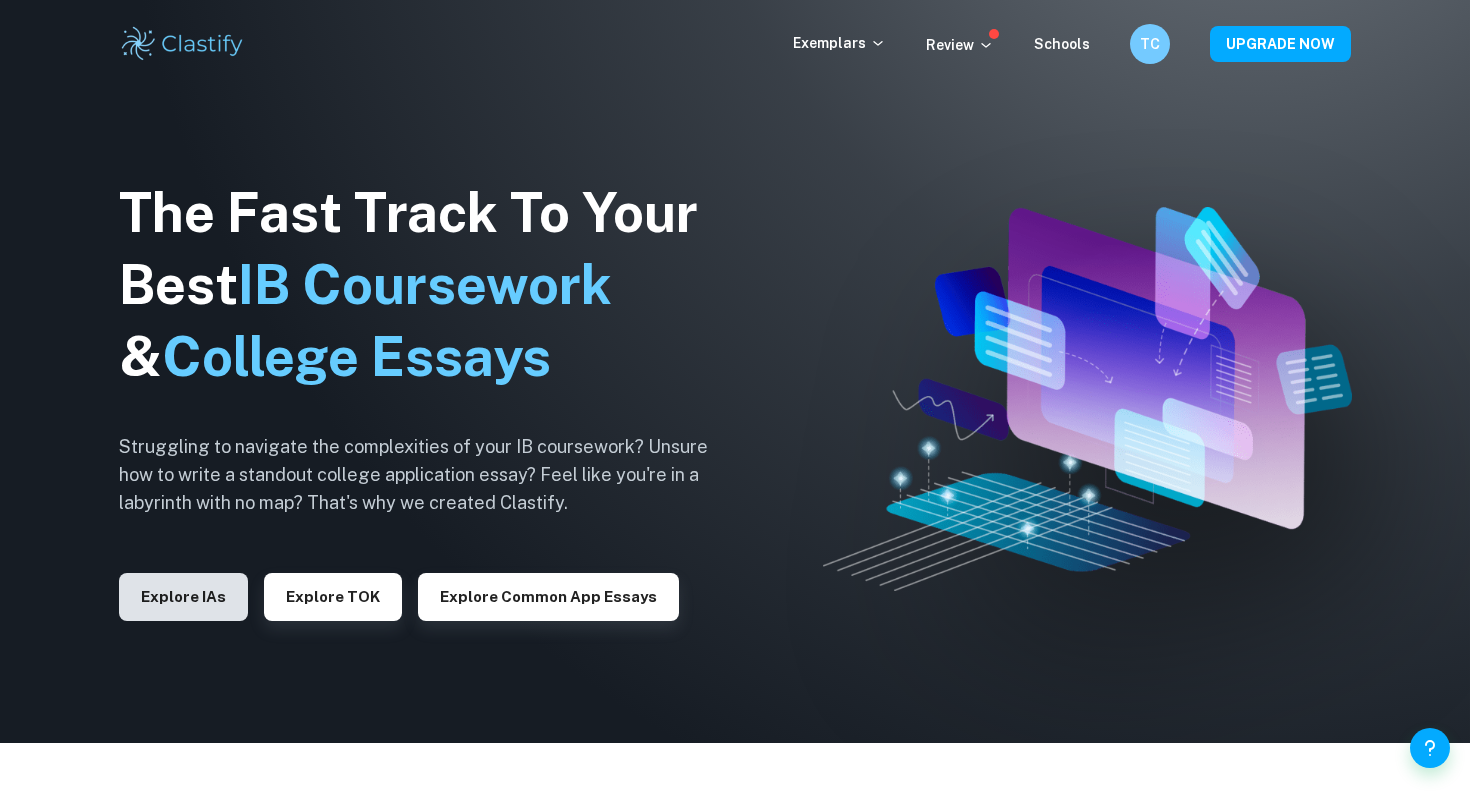scroll, scrollTop: 92, scrollLeft: 0, axis: vertical 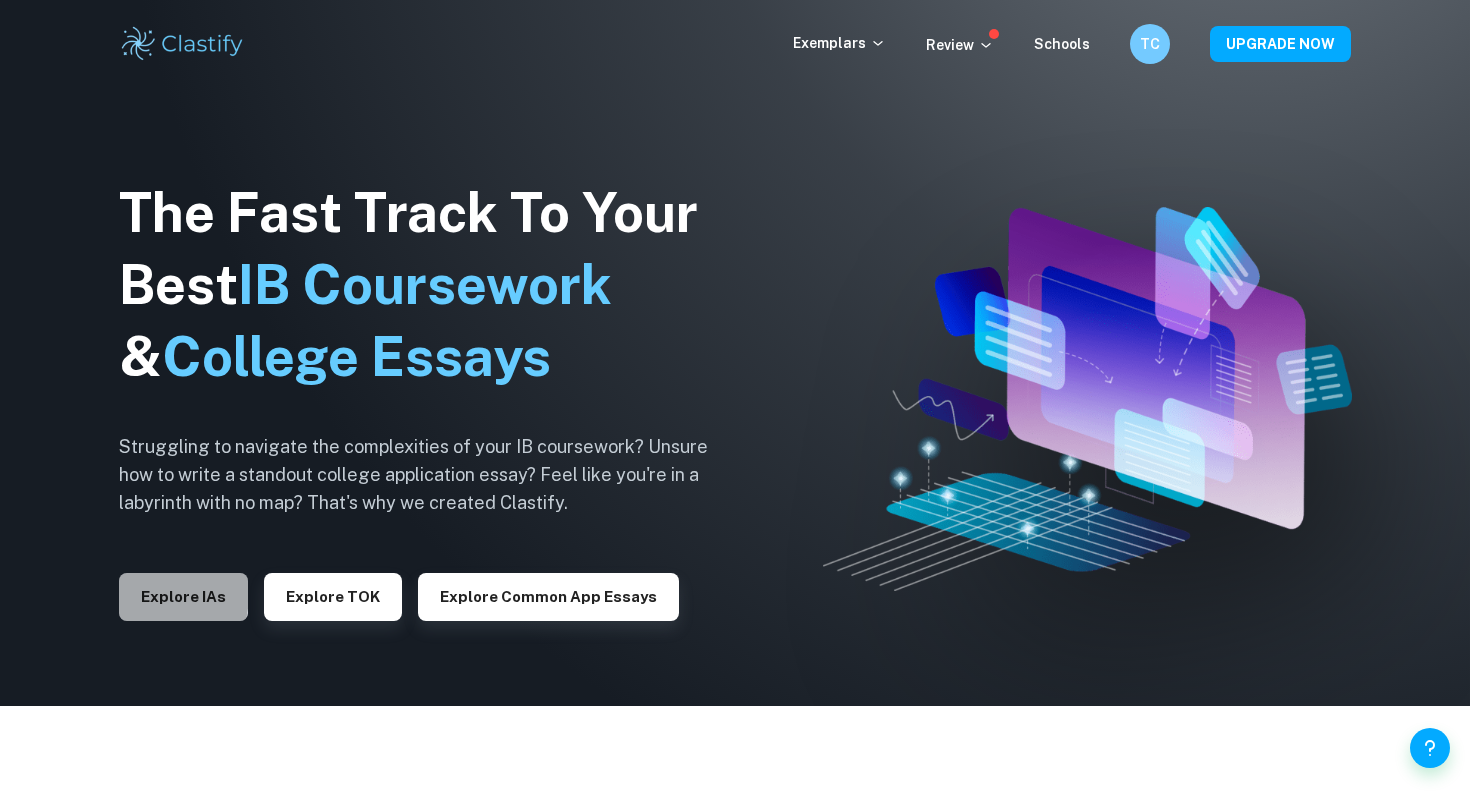 click on "Explore IAs" at bounding box center [183, 597] 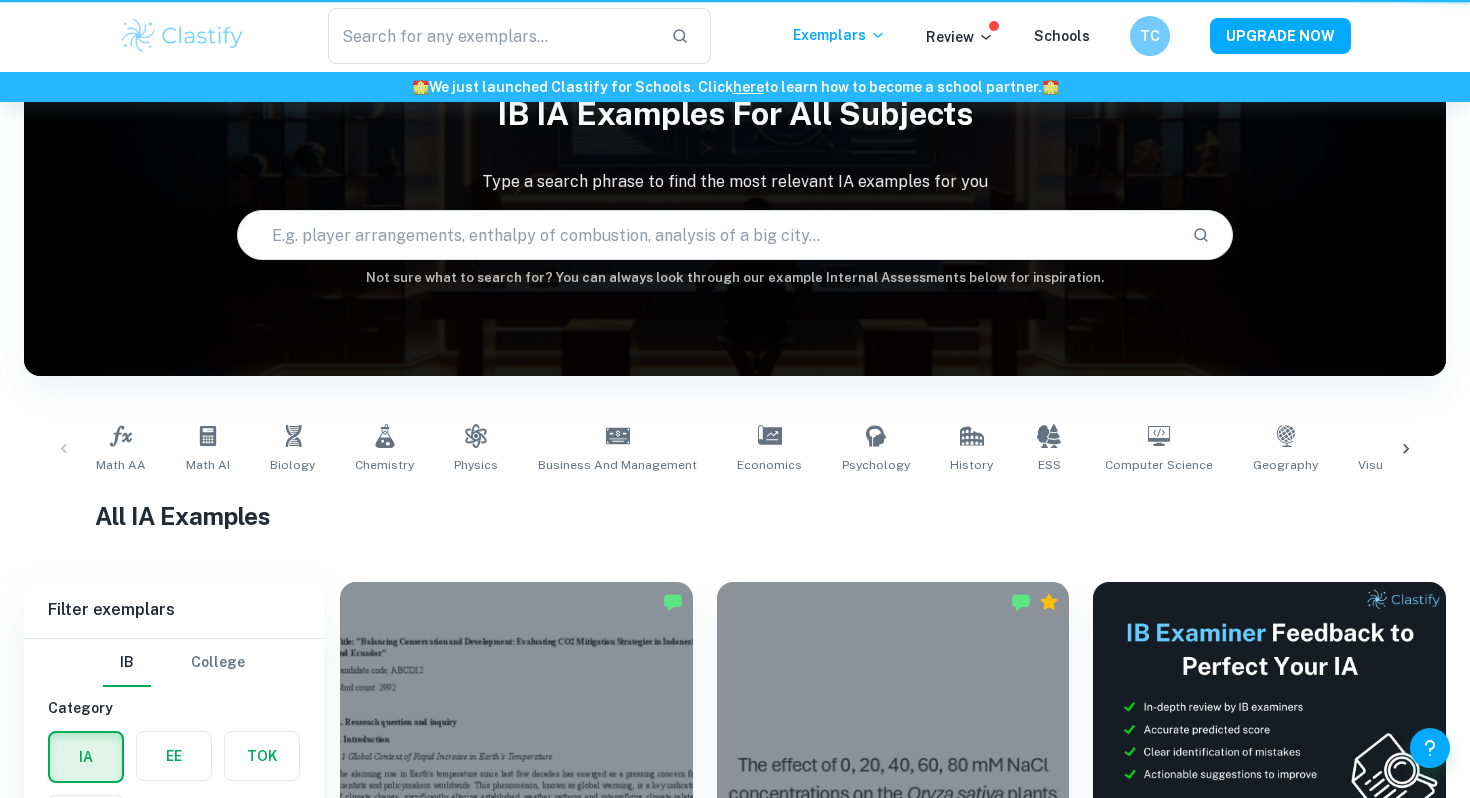 scroll, scrollTop: 0, scrollLeft: 0, axis: both 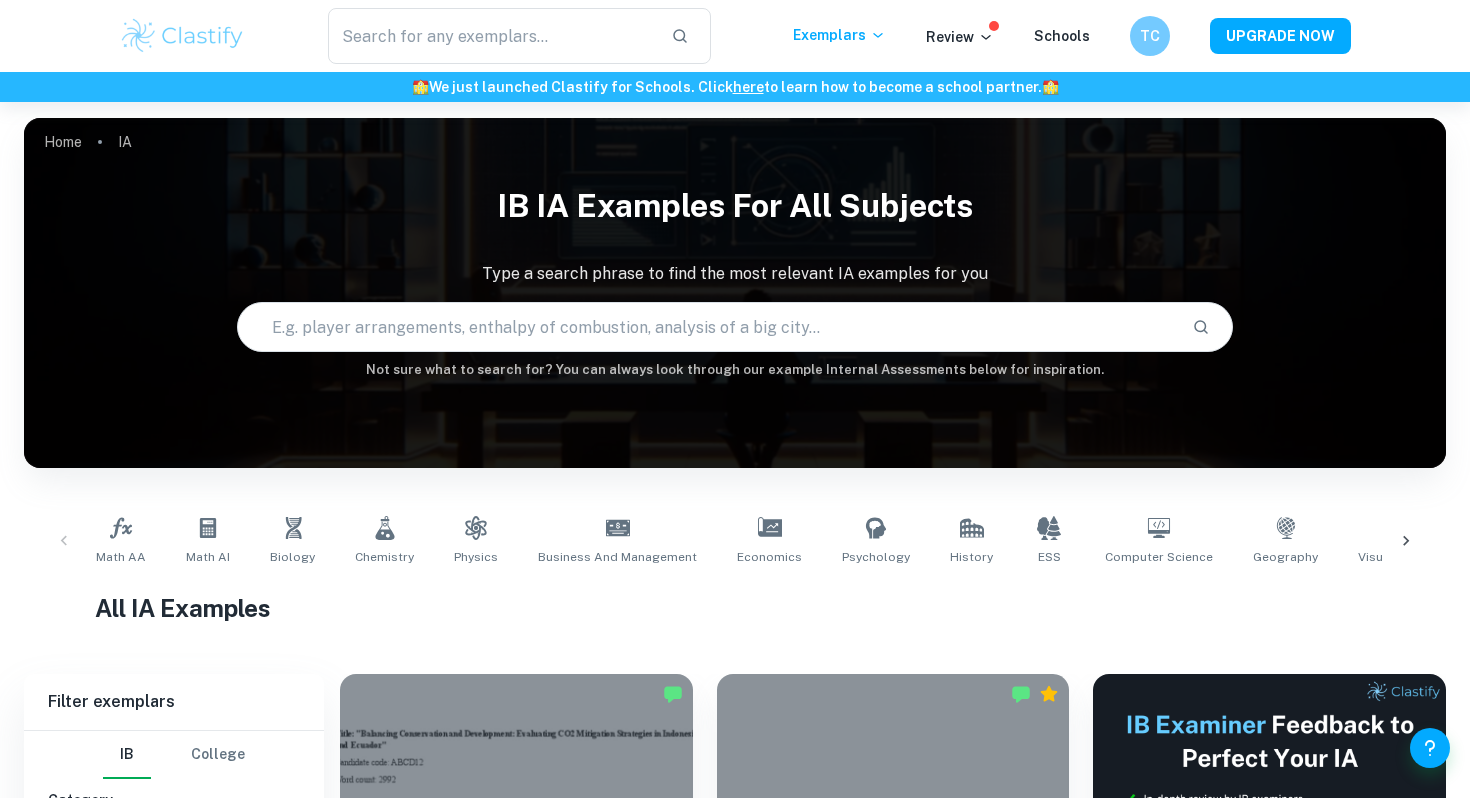 click on "Home IA IB IA examples for all subjects Type a search phrase to find the most relevant    IA    examples for you ​ Not sure what to search for? You can always look through our example Internal Assessments below for inspiration." at bounding box center [735, 118] 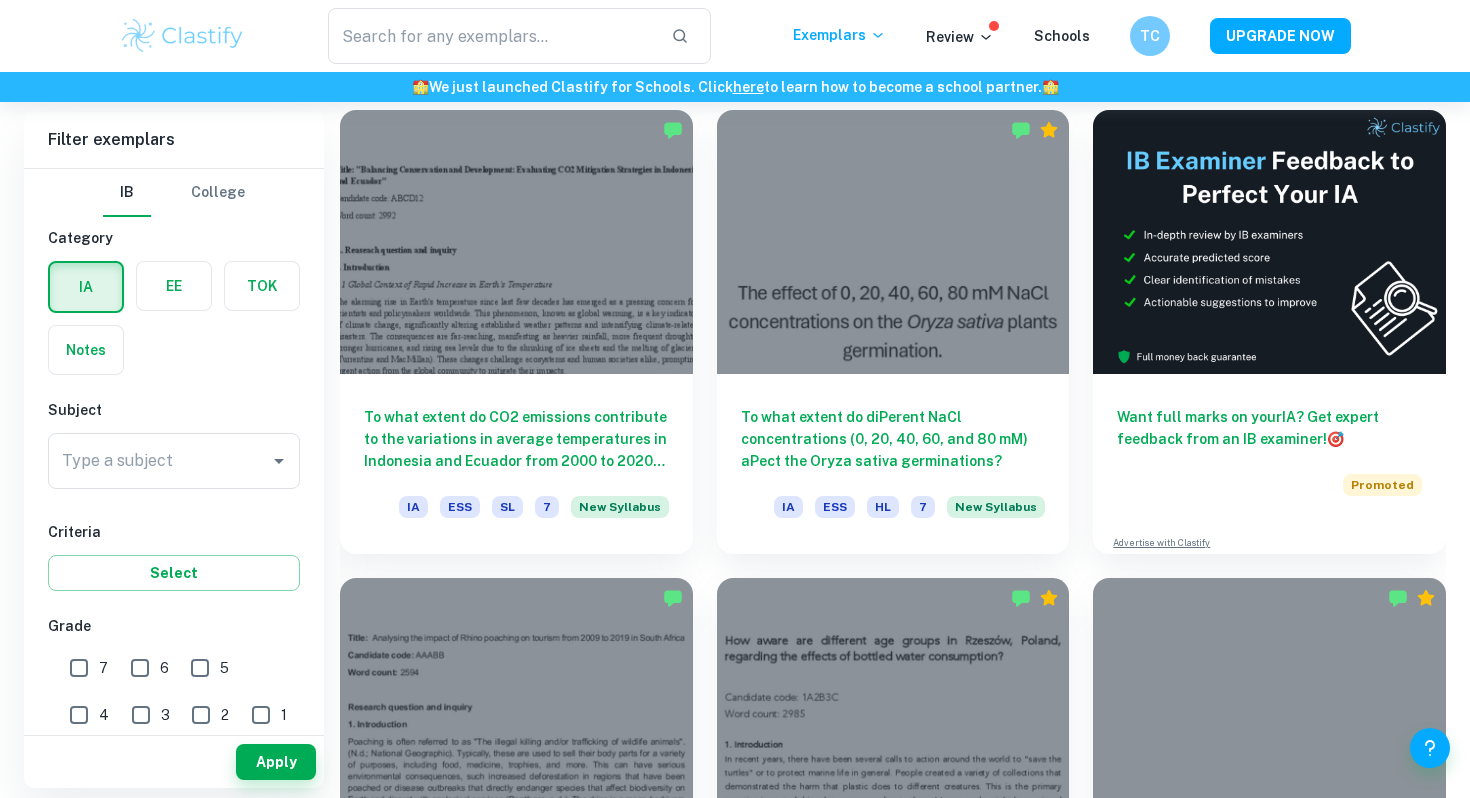 scroll, scrollTop: 720, scrollLeft: 0, axis: vertical 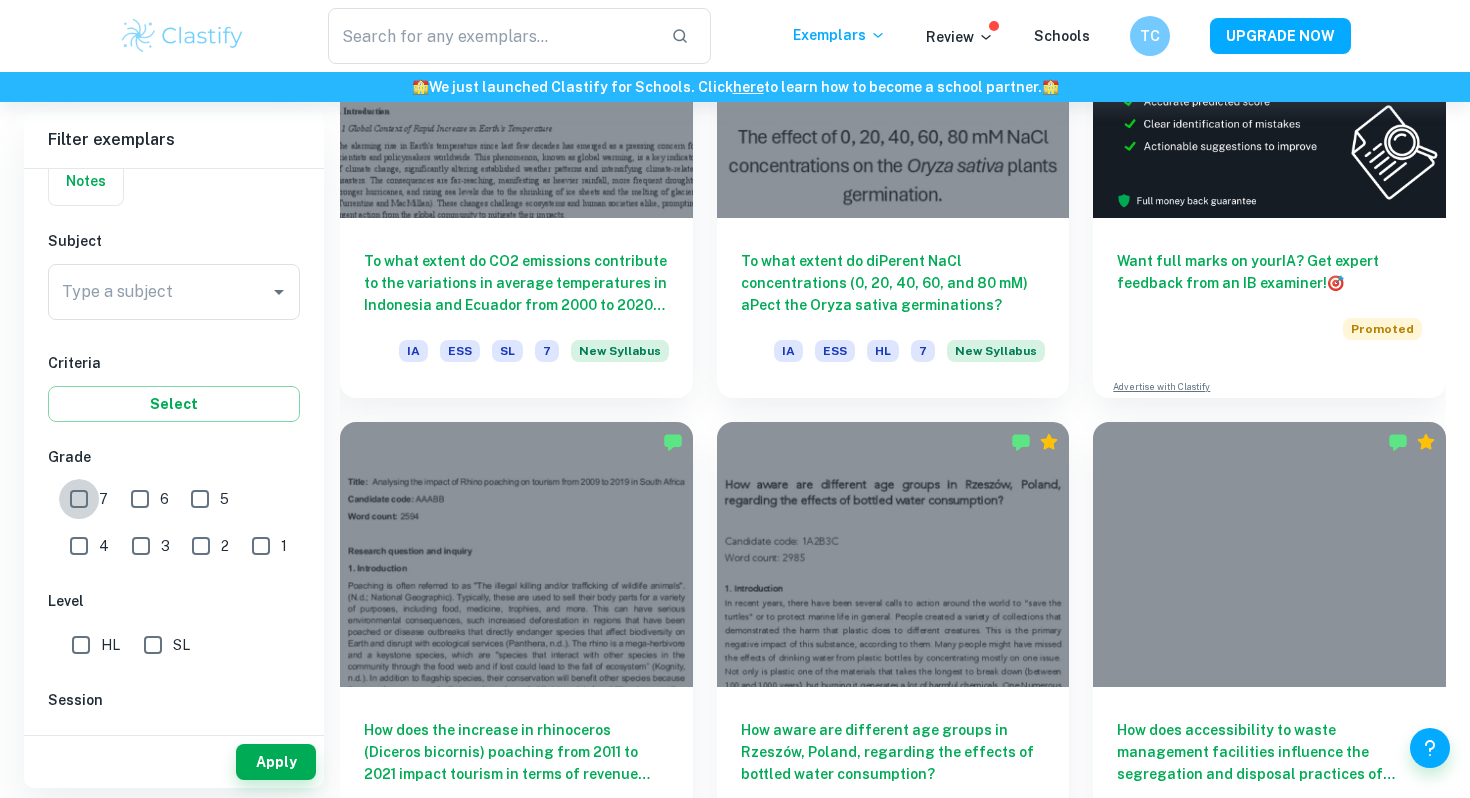 click on "7" at bounding box center (79, 499) 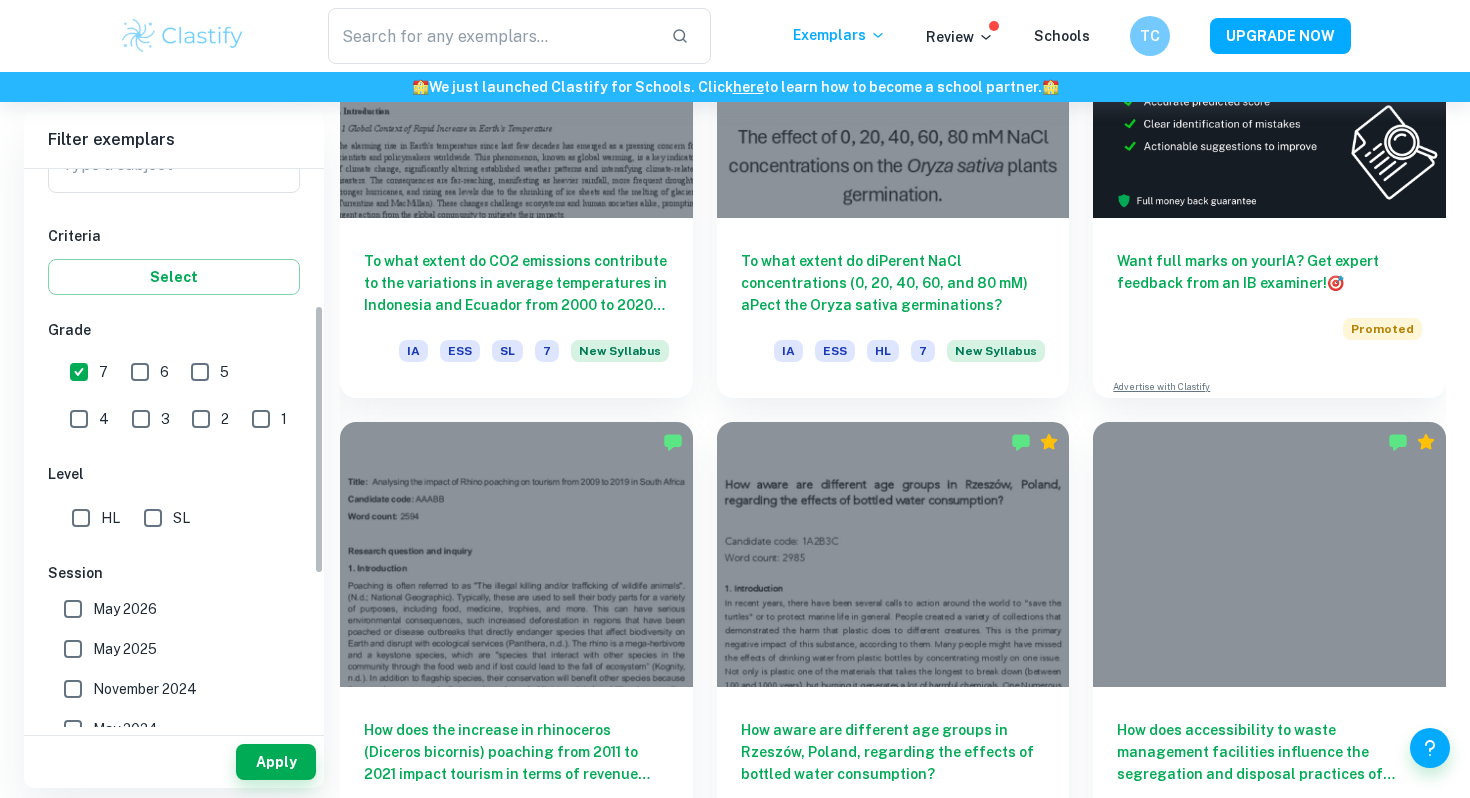 scroll, scrollTop: 297, scrollLeft: 0, axis: vertical 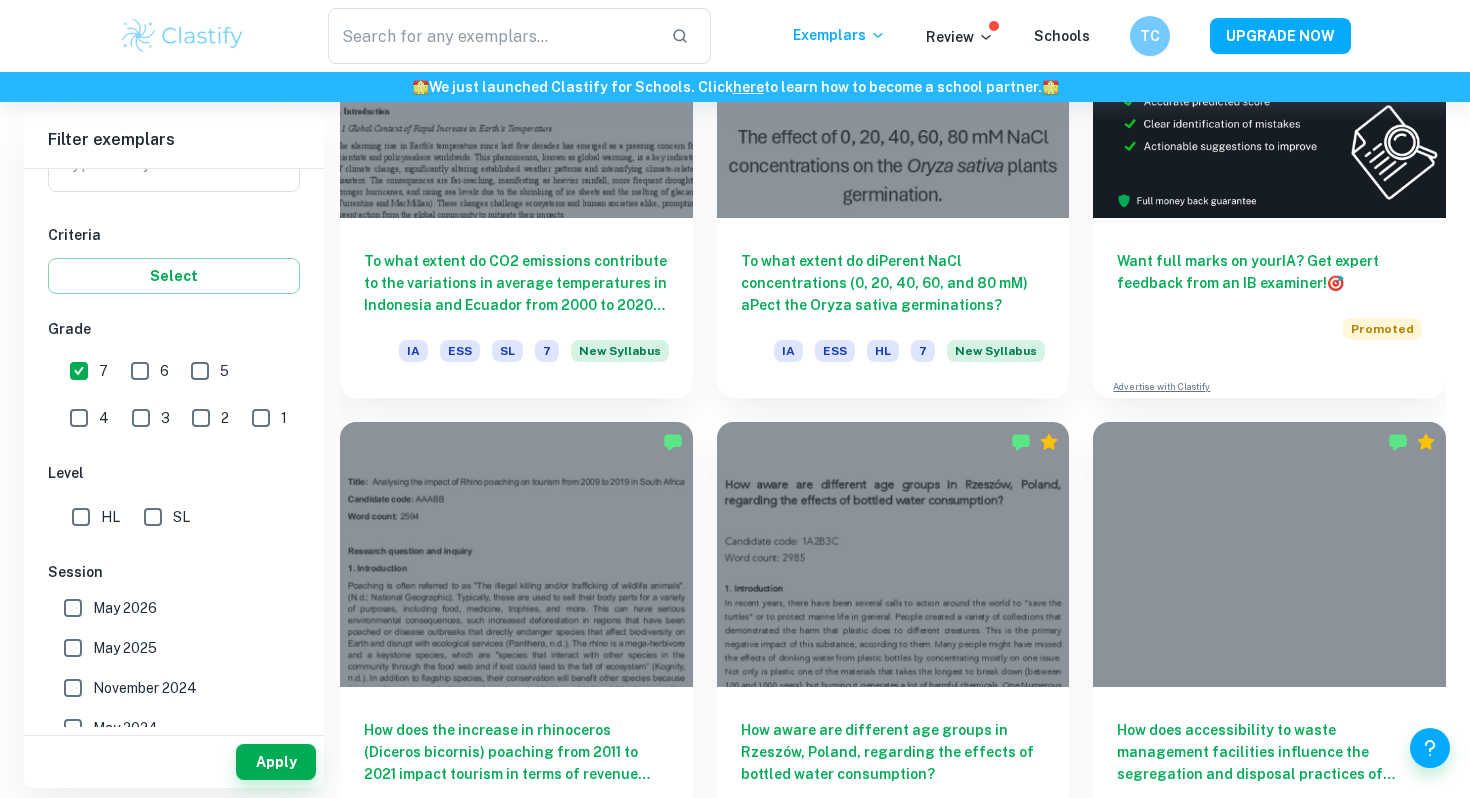 click on "HL" at bounding box center [81, 517] 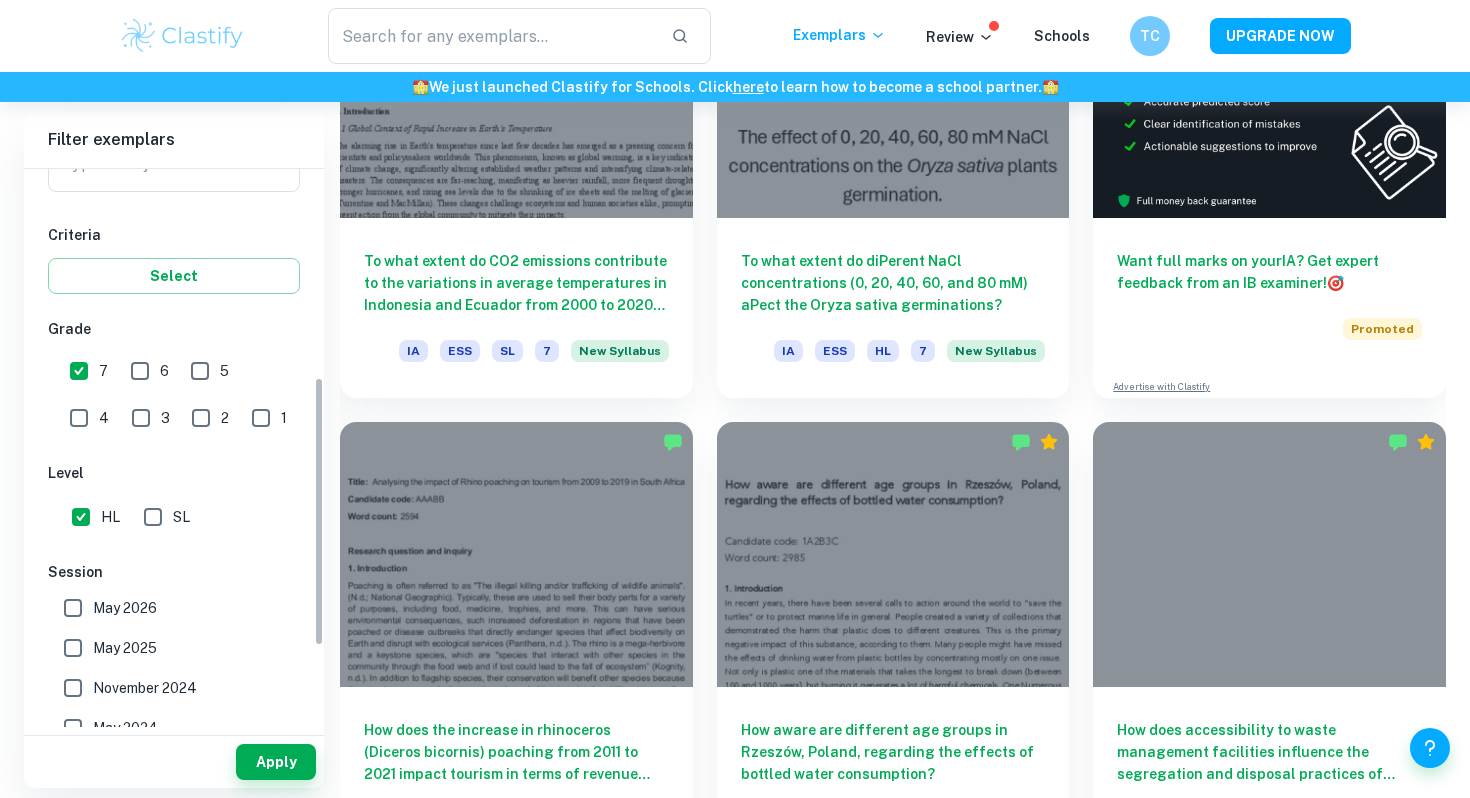 scroll, scrollTop: 486, scrollLeft: 0, axis: vertical 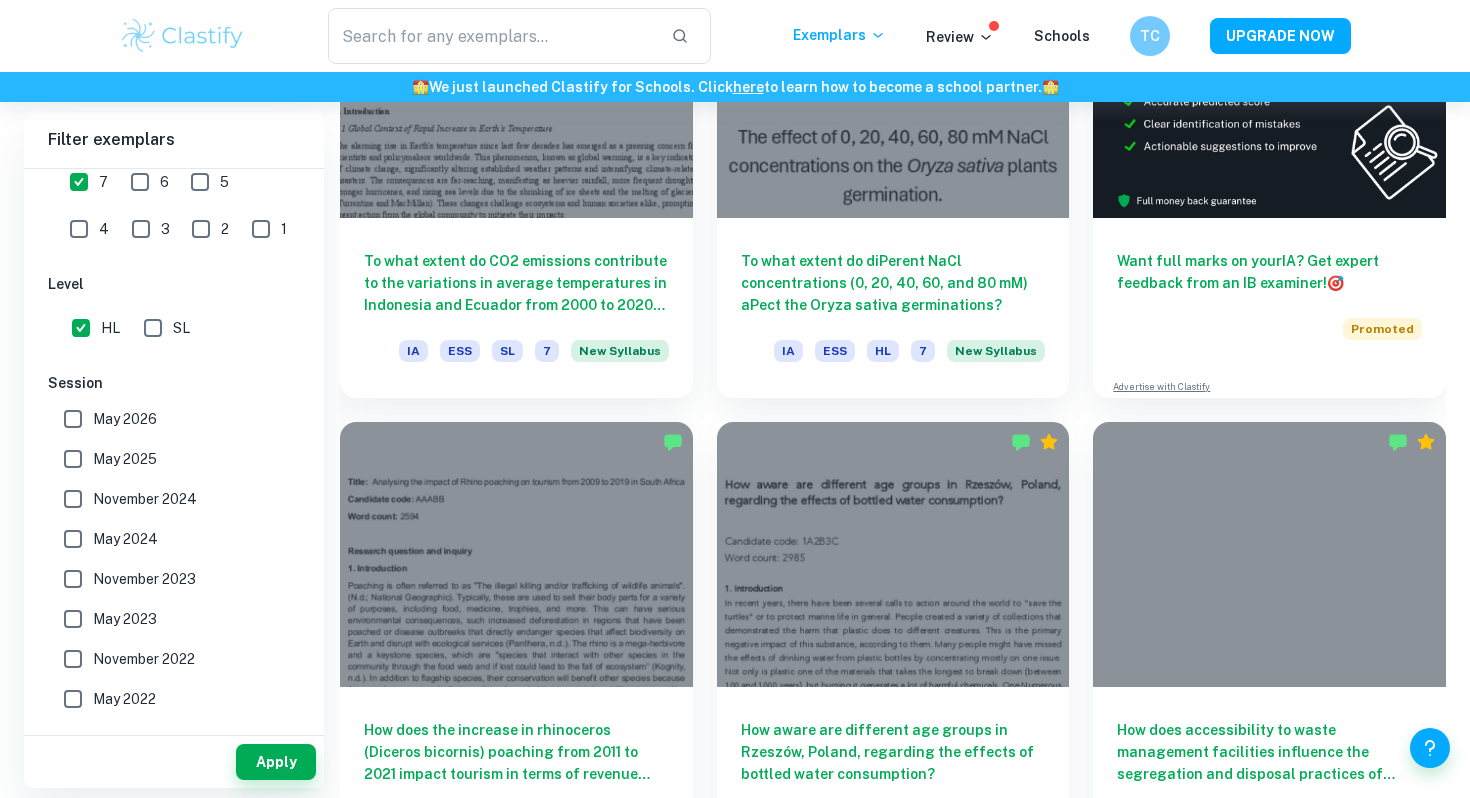 click on "HL" at bounding box center (81, 328) 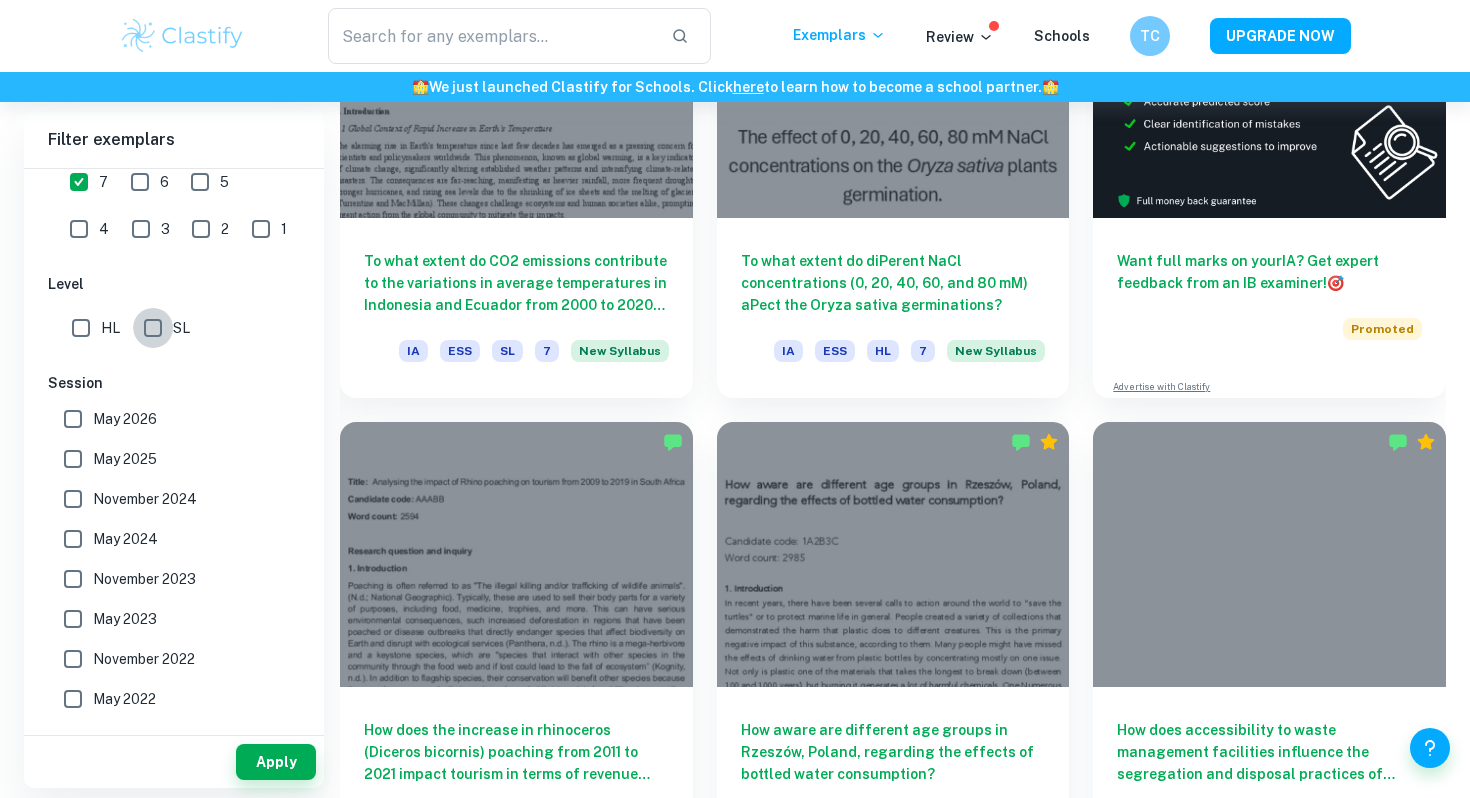 click on "SL" at bounding box center [153, 328] 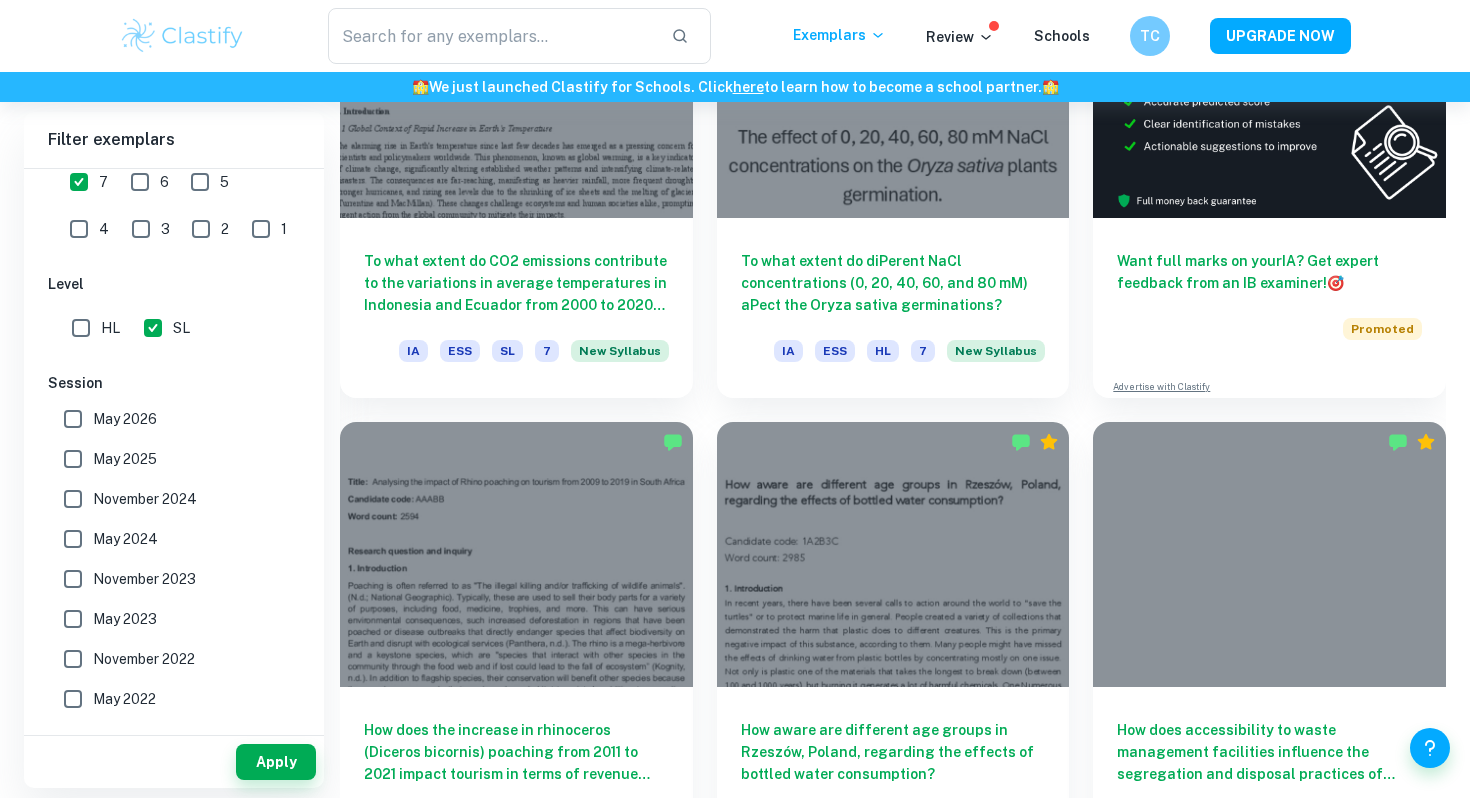 click on "HL" at bounding box center [81, 328] 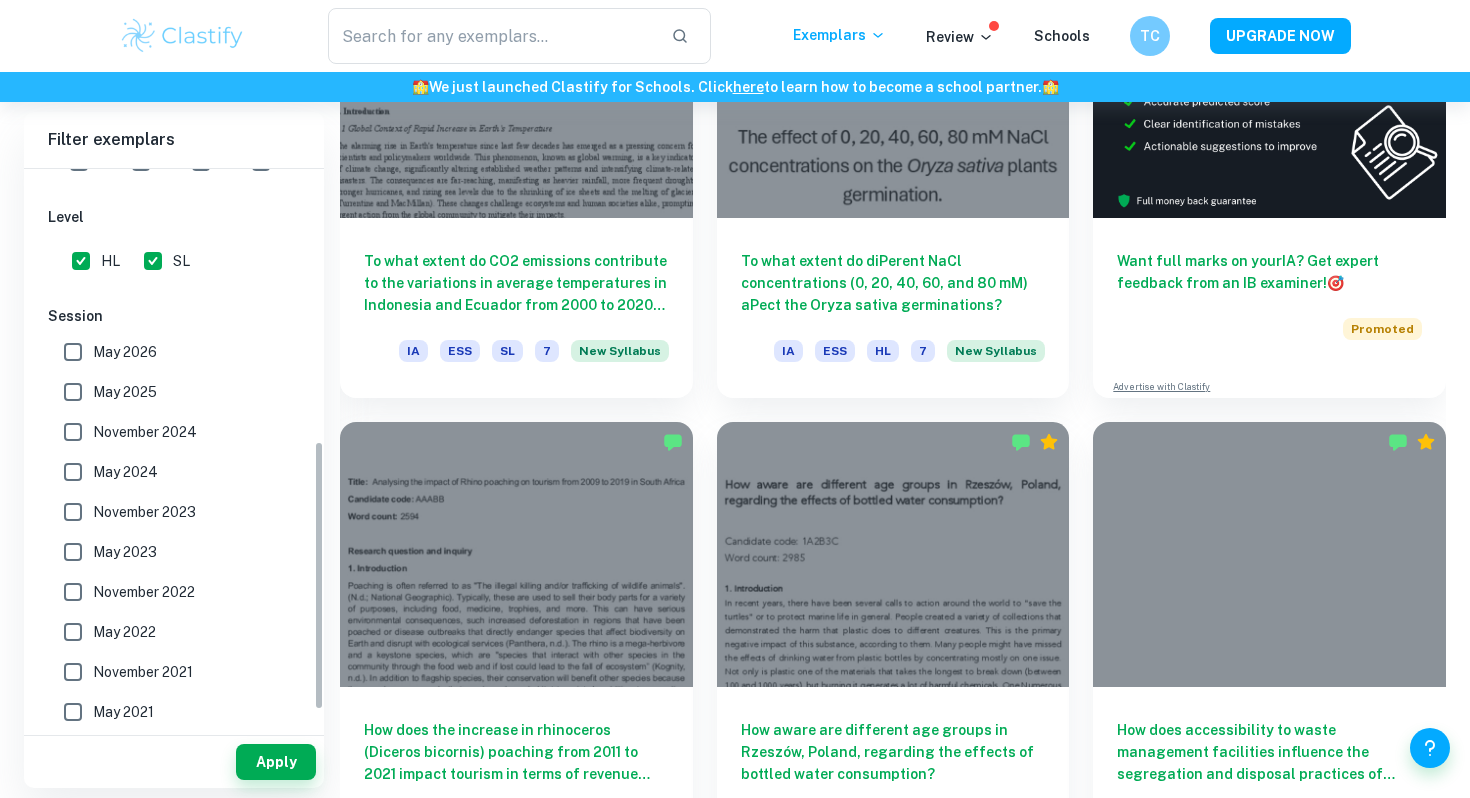 scroll, scrollTop: 564, scrollLeft: 0, axis: vertical 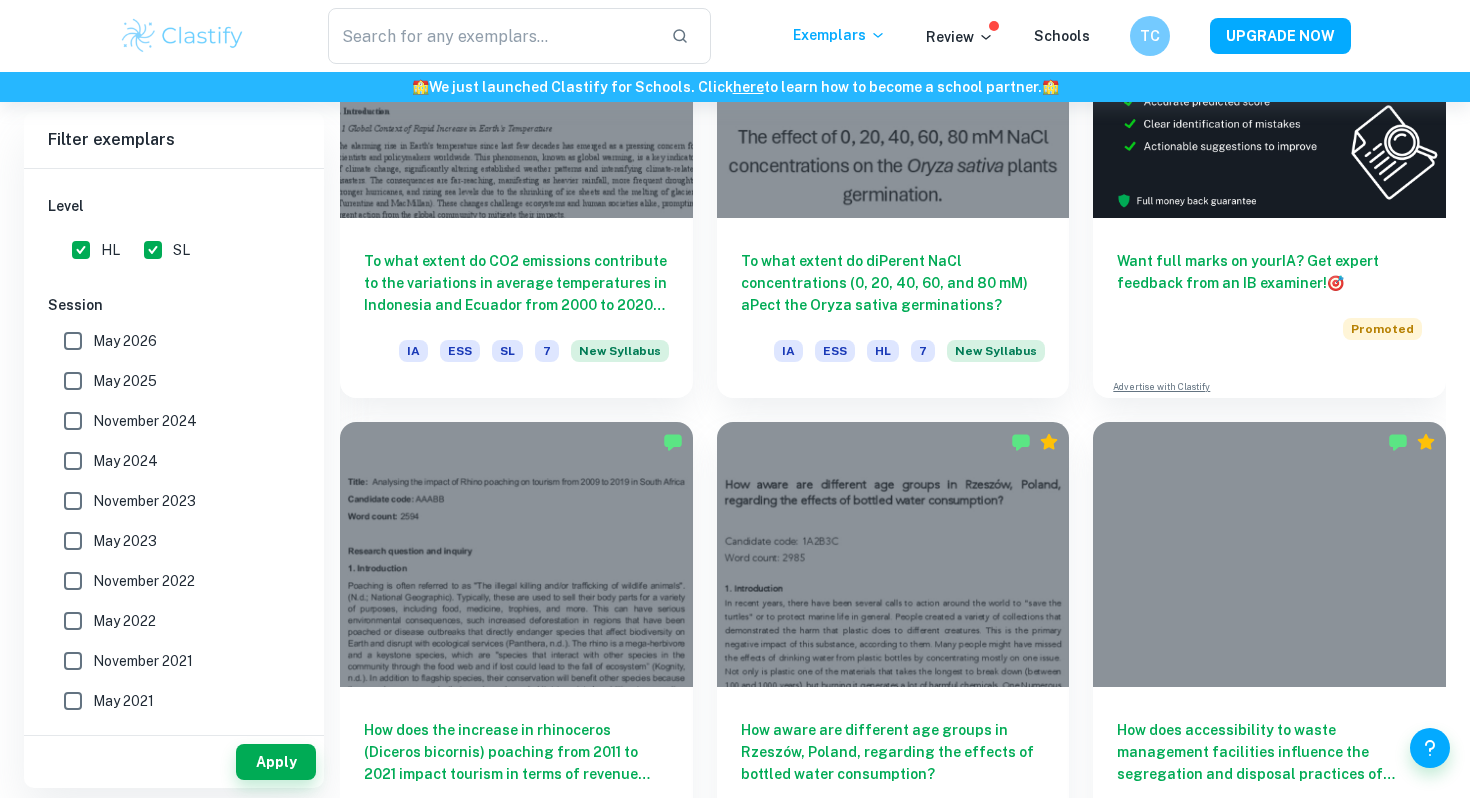 click on "May 2025" at bounding box center [73, 381] 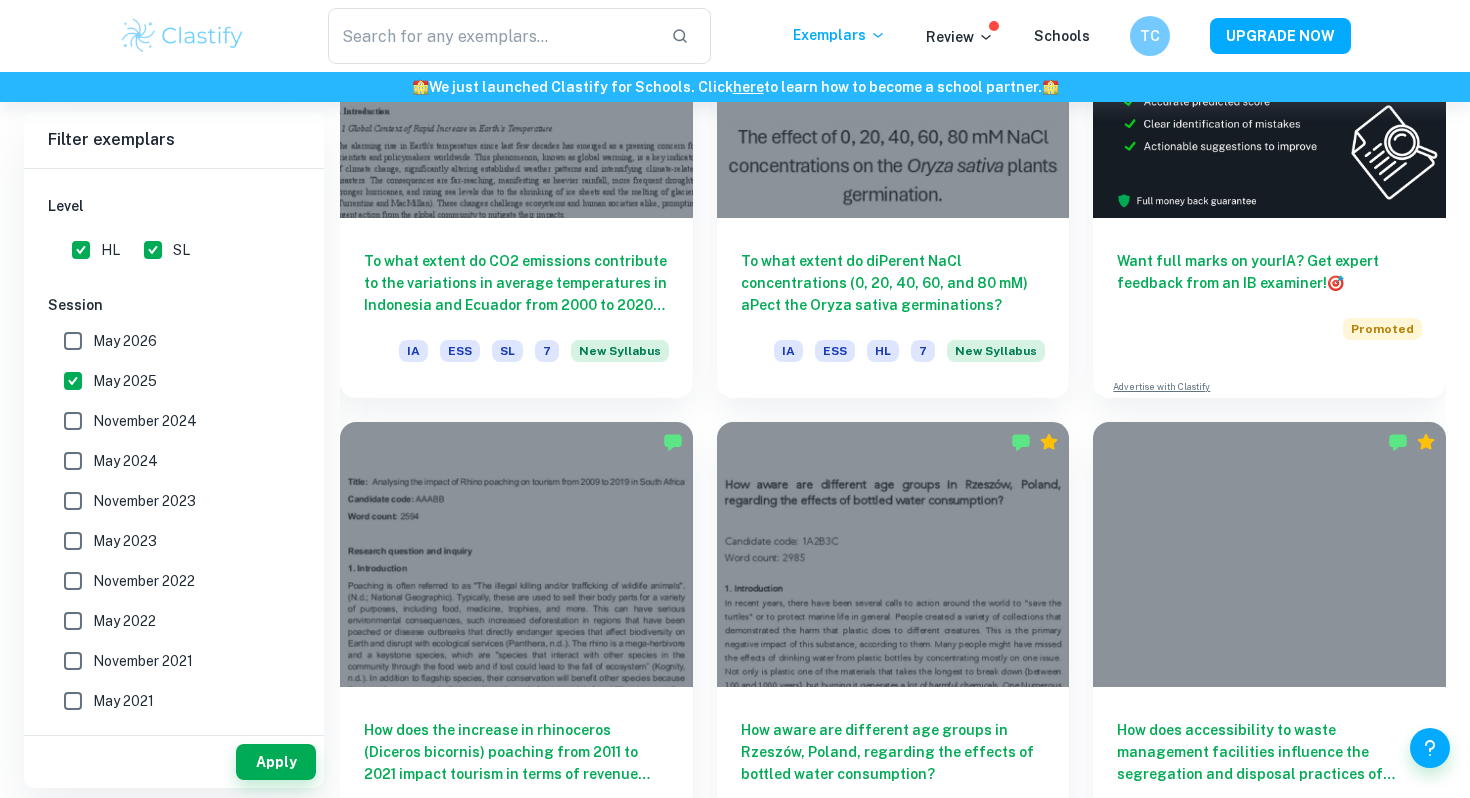 click on "November 2024" at bounding box center [73, 421] 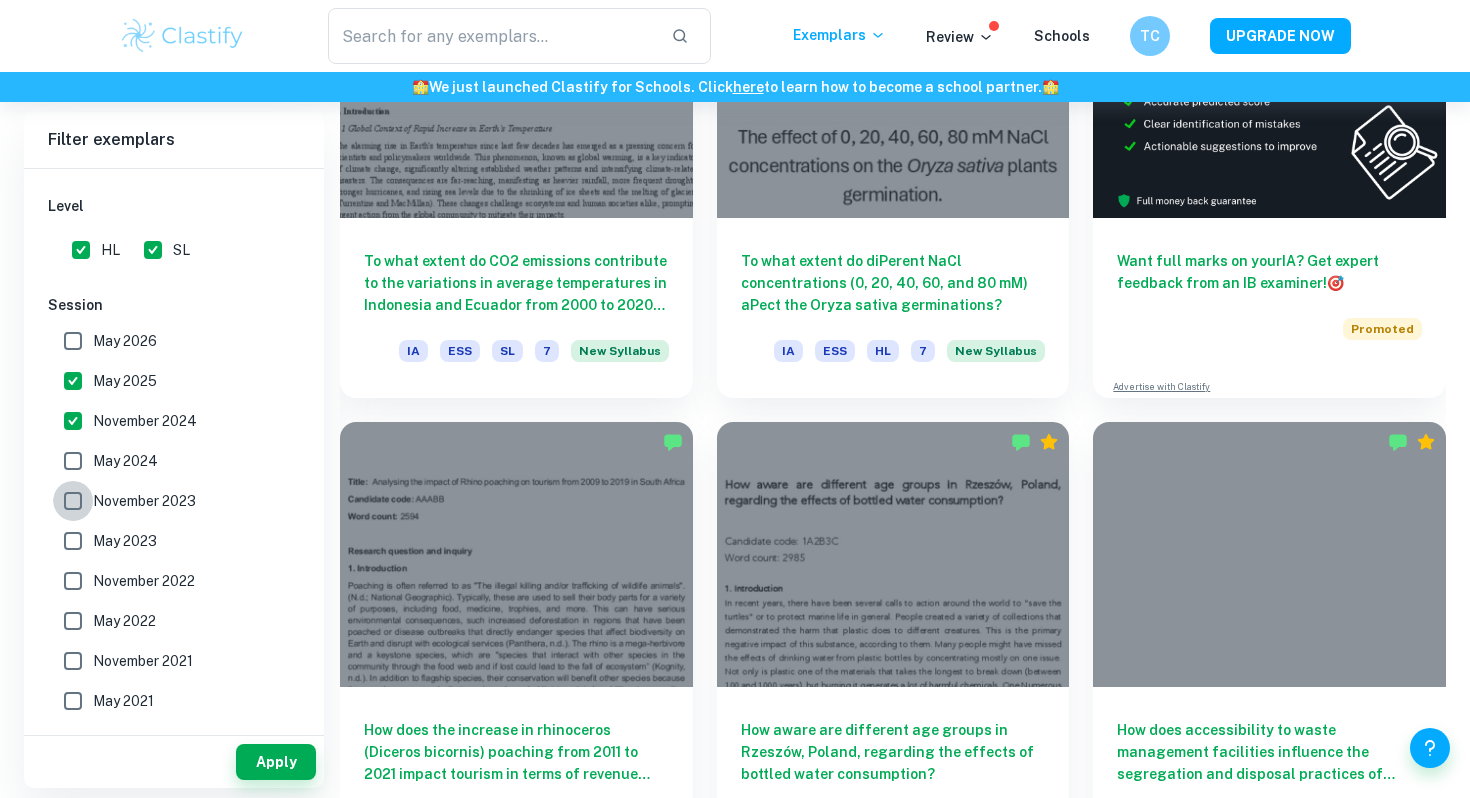 click on "November 2023" at bounding box center [73, 501] 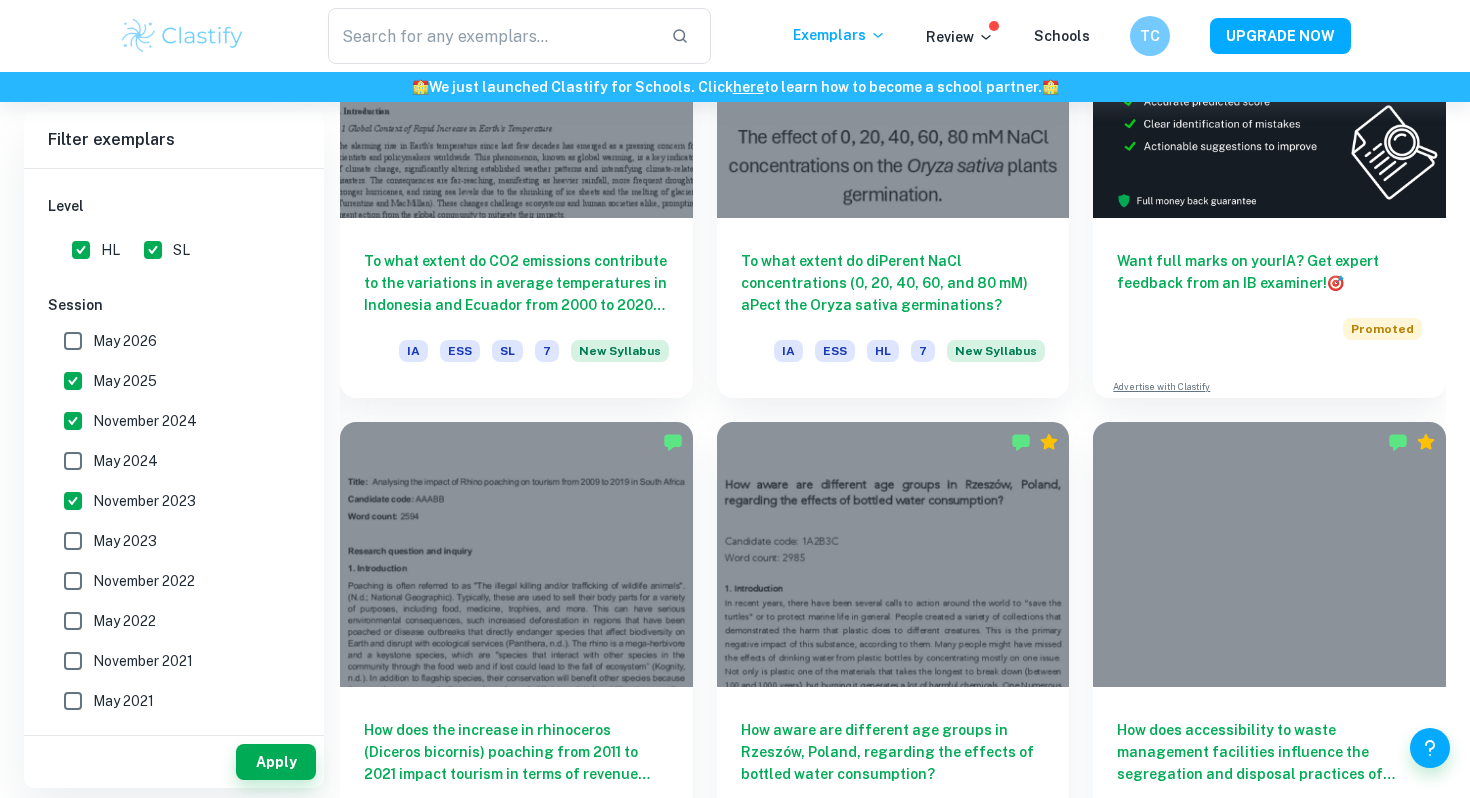 click on "May 2023" at bounding box center [73, 541] 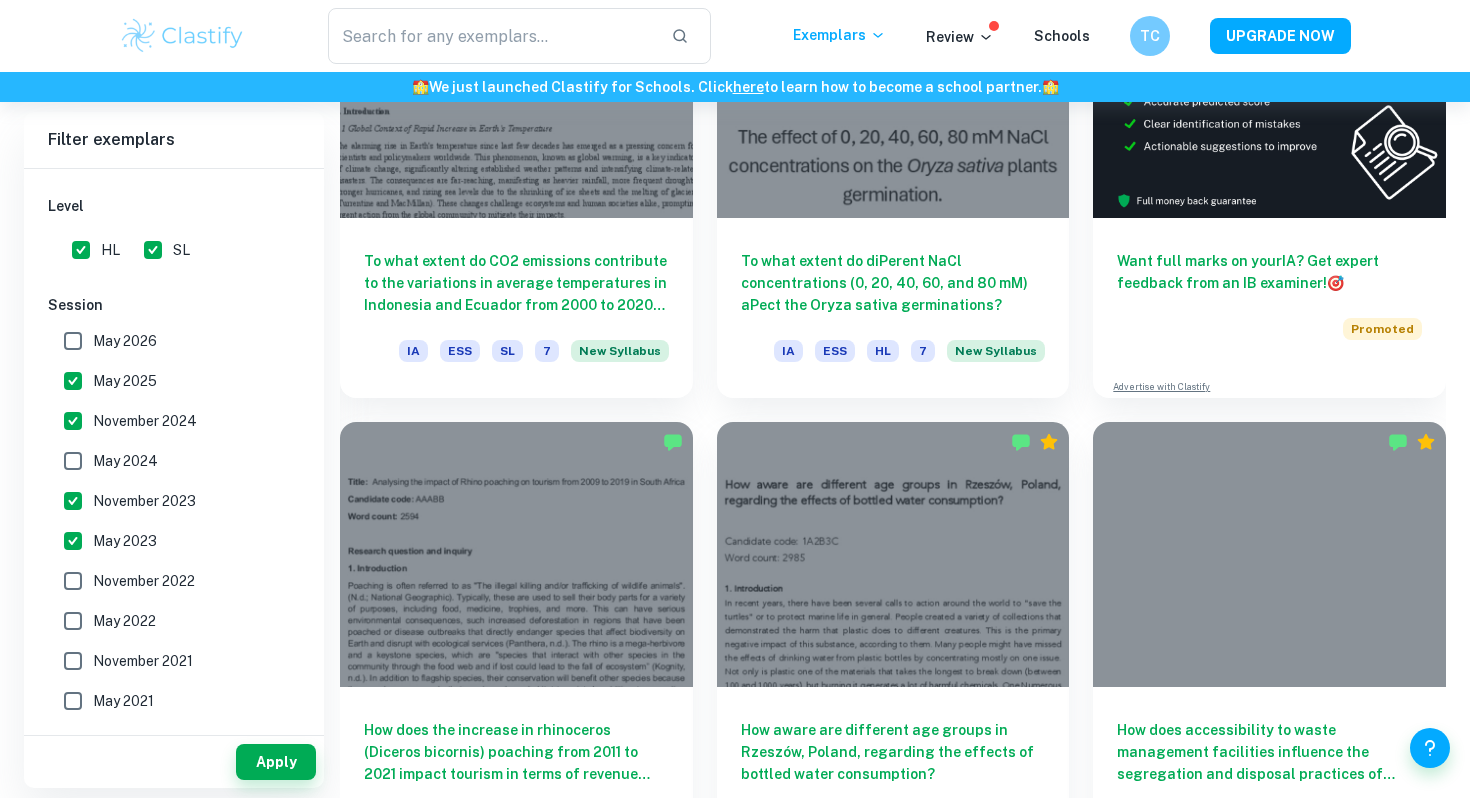click on "May 2024" at bounding box center [73, 461] 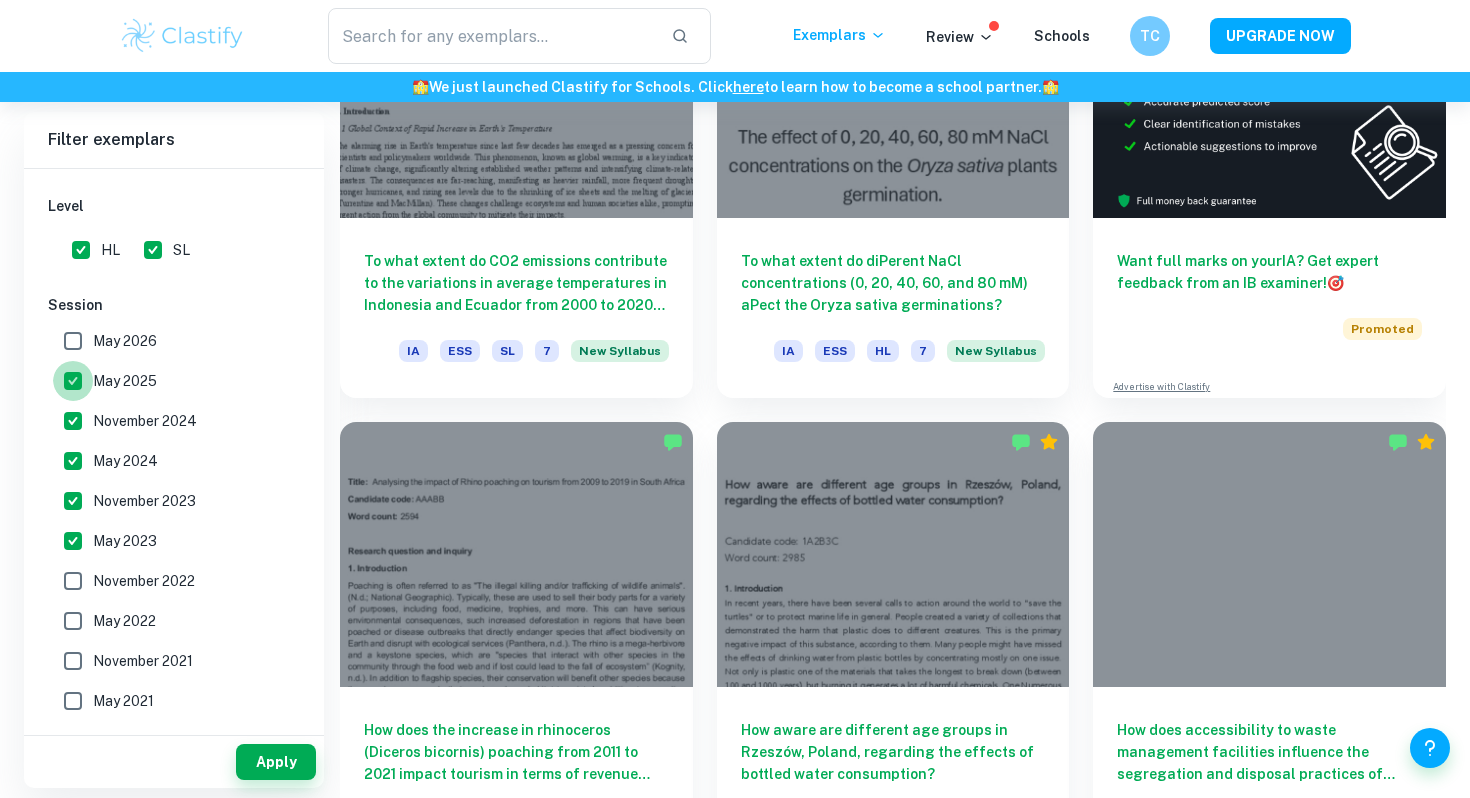 click on "May 2025" at bounding box center [73, 381] 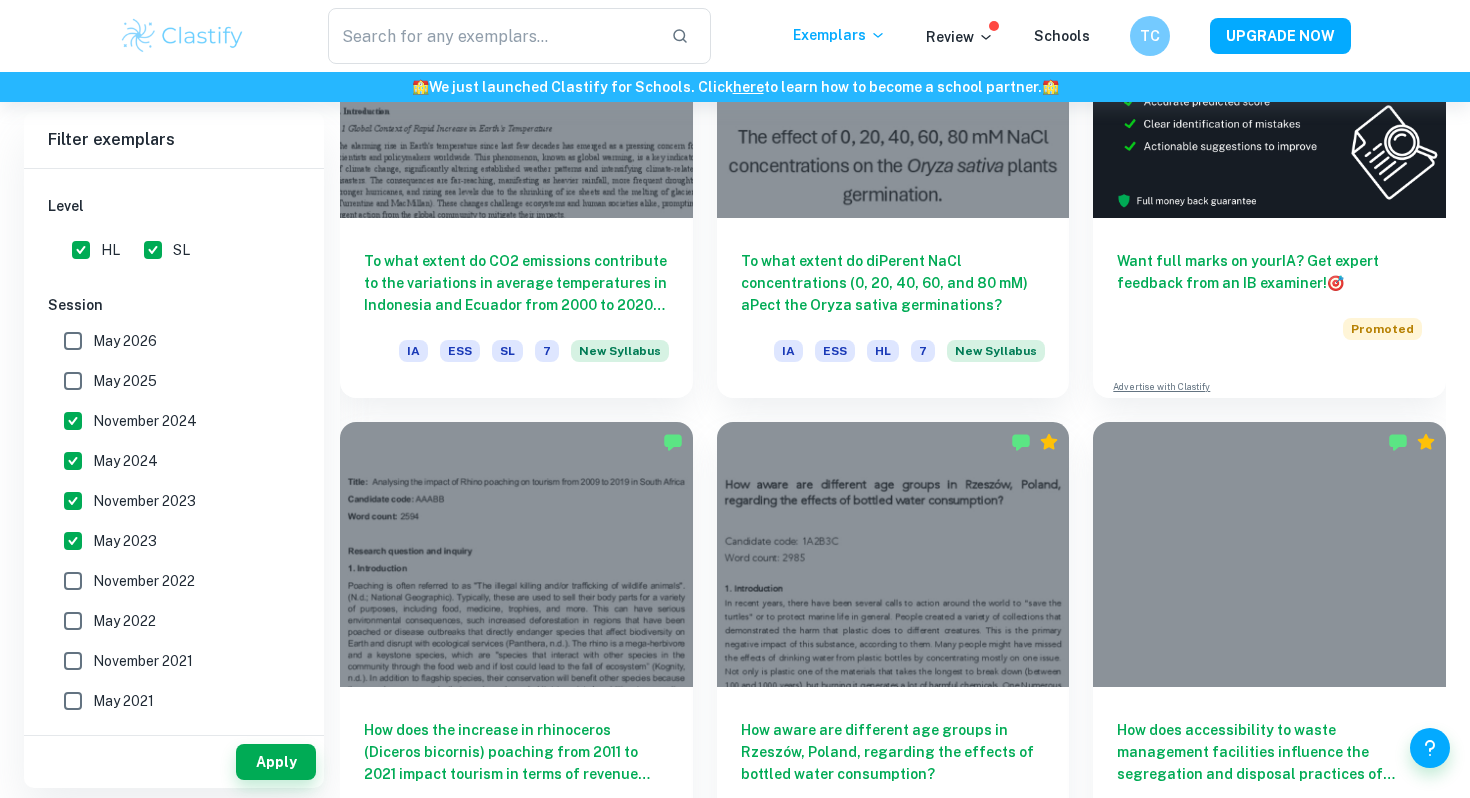 click on "May 2026" at bounding box center (73, 341) 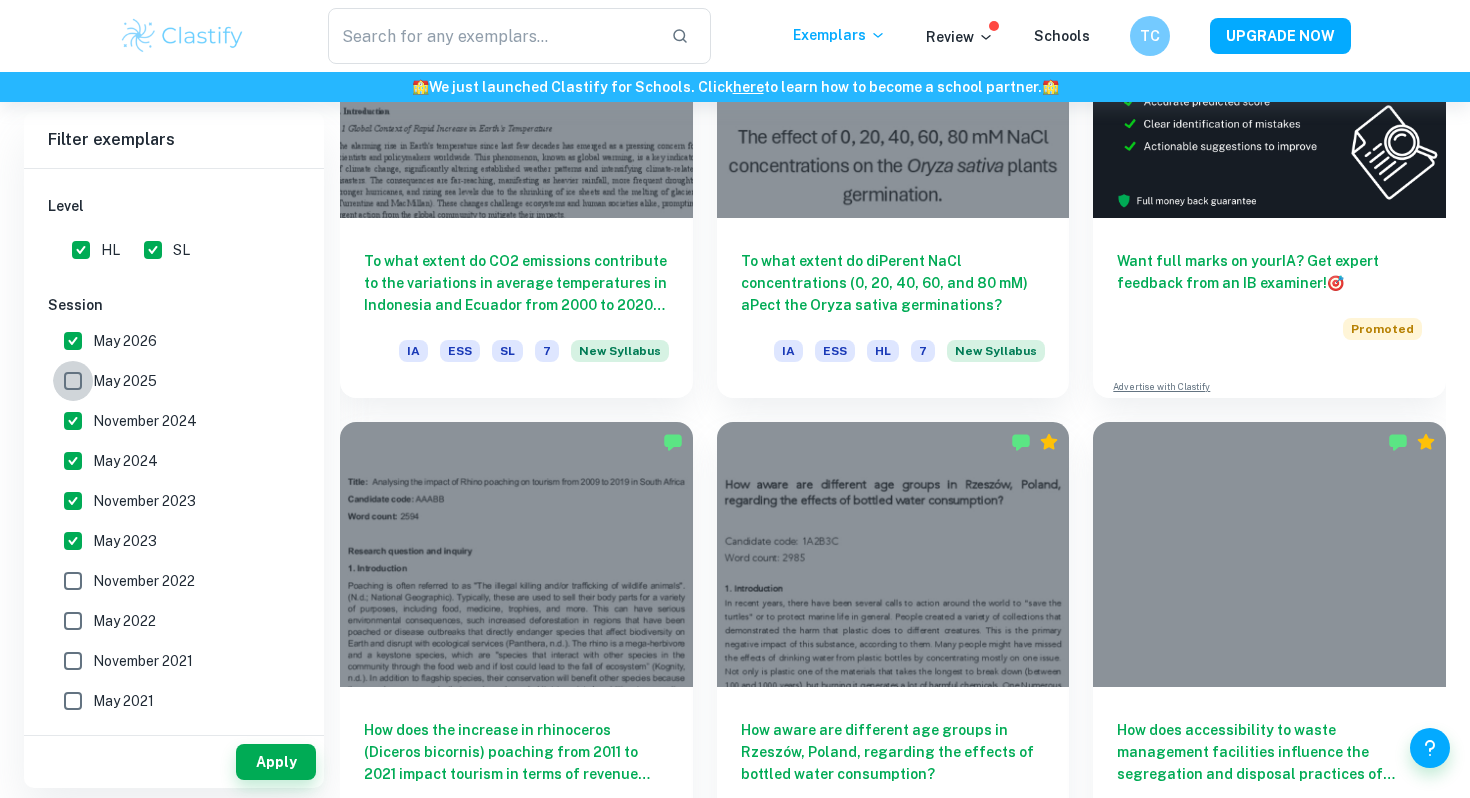 click on "May 2025" at bounding box center (73, 381) 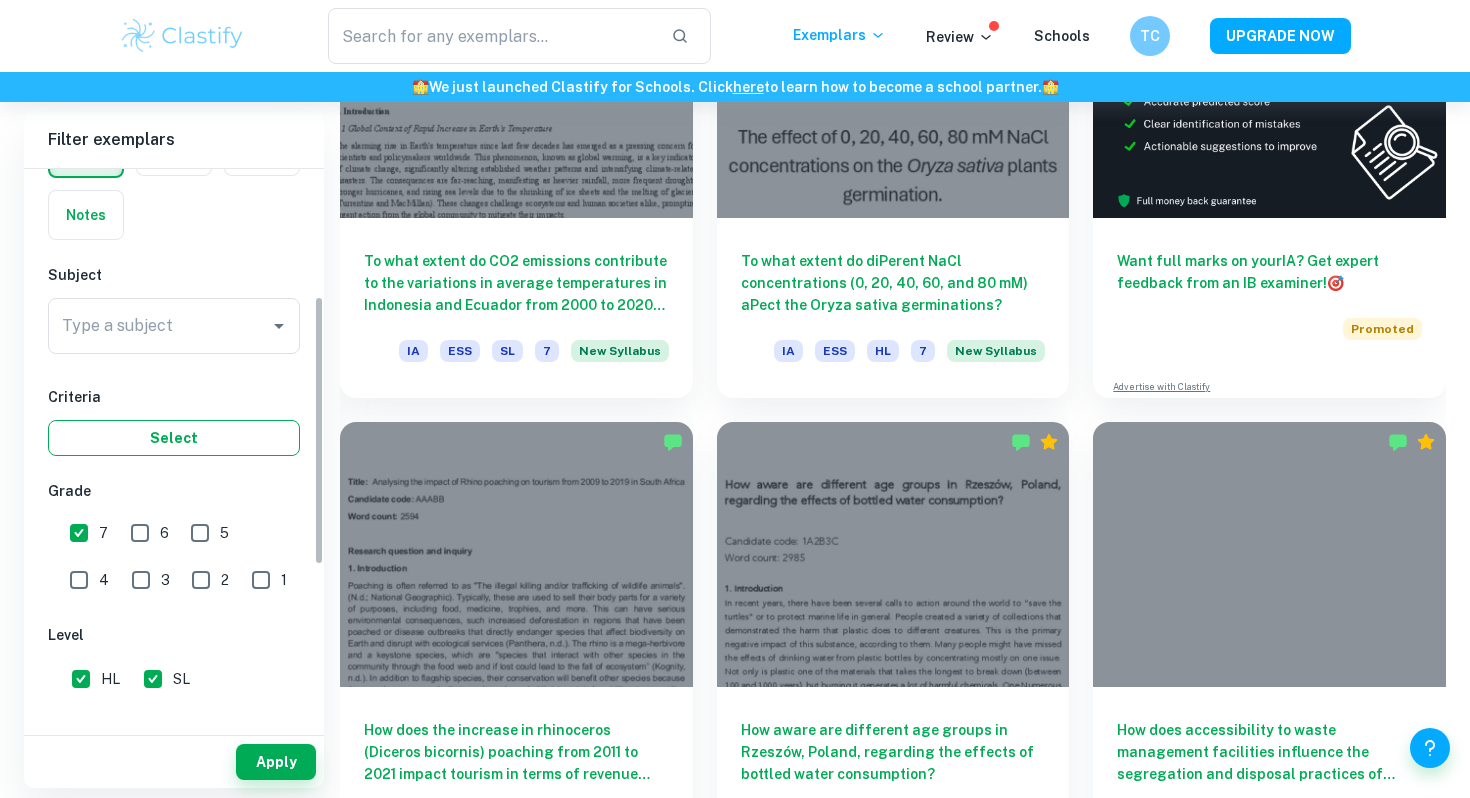 scroll, scrollTop: 59, scrollLeft: 0, axis: vertical 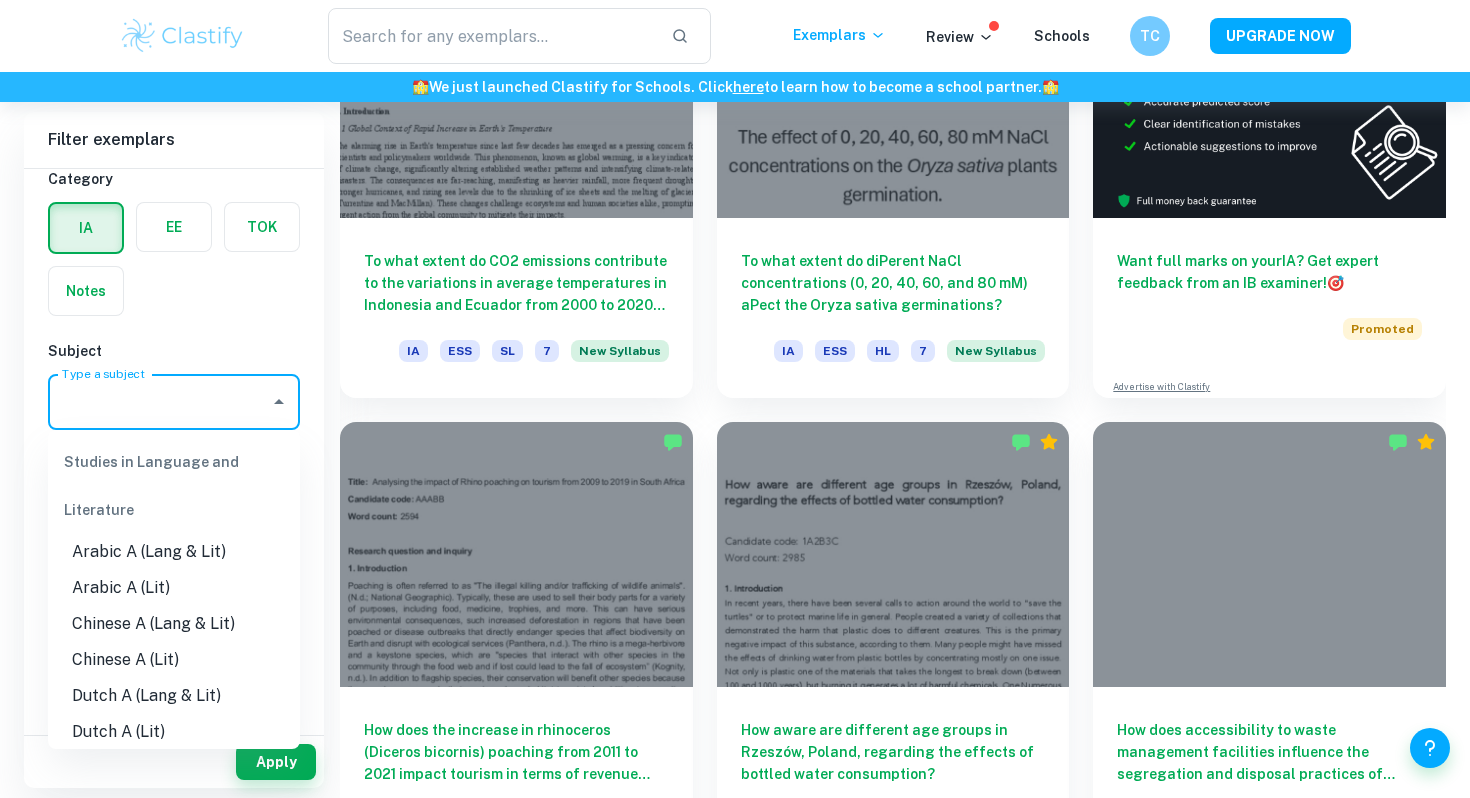 click on "Type a subject" at bounding box center (159, 402) 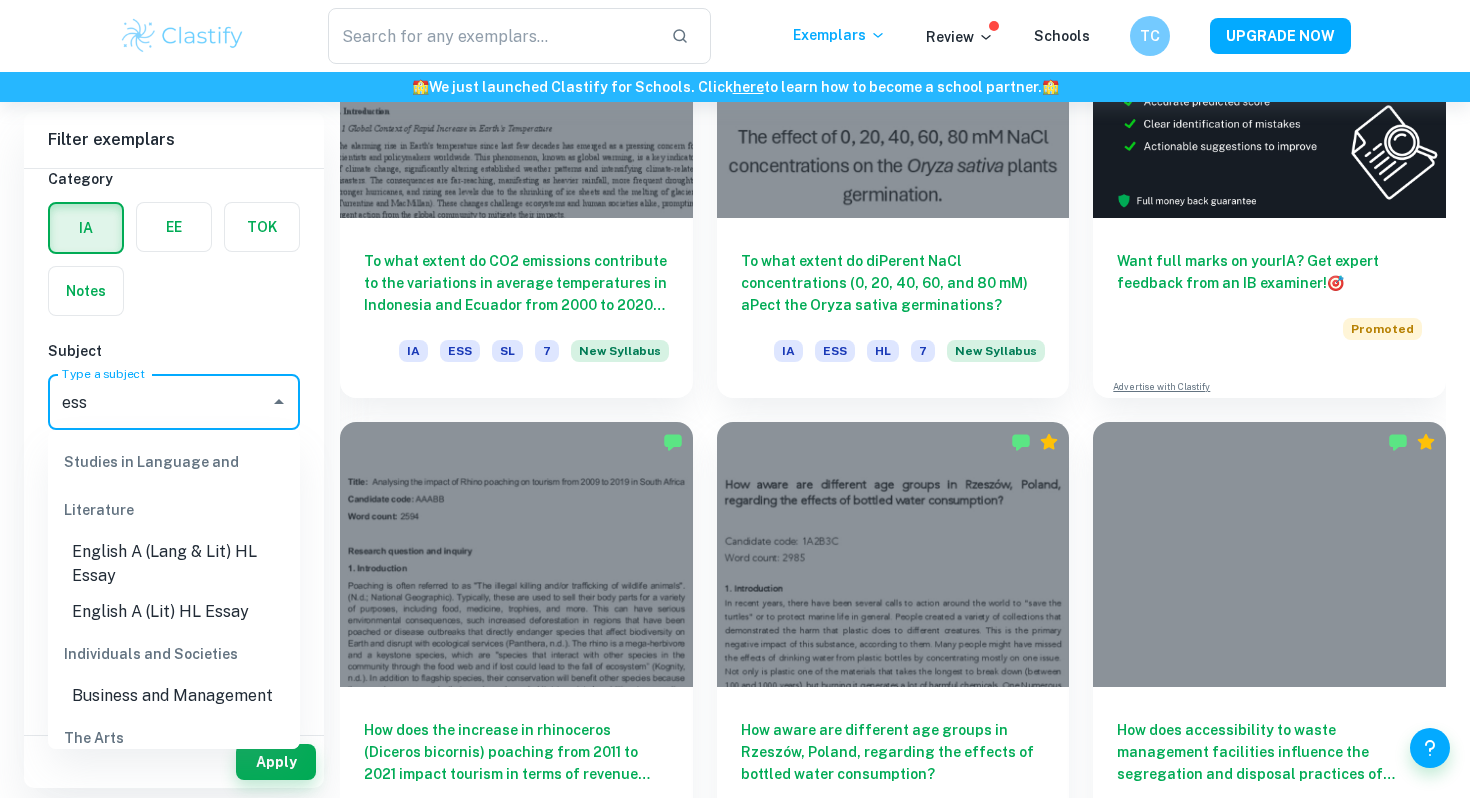 scroll, scrollTop: 141, scrollLeft: 0, axis: vertical 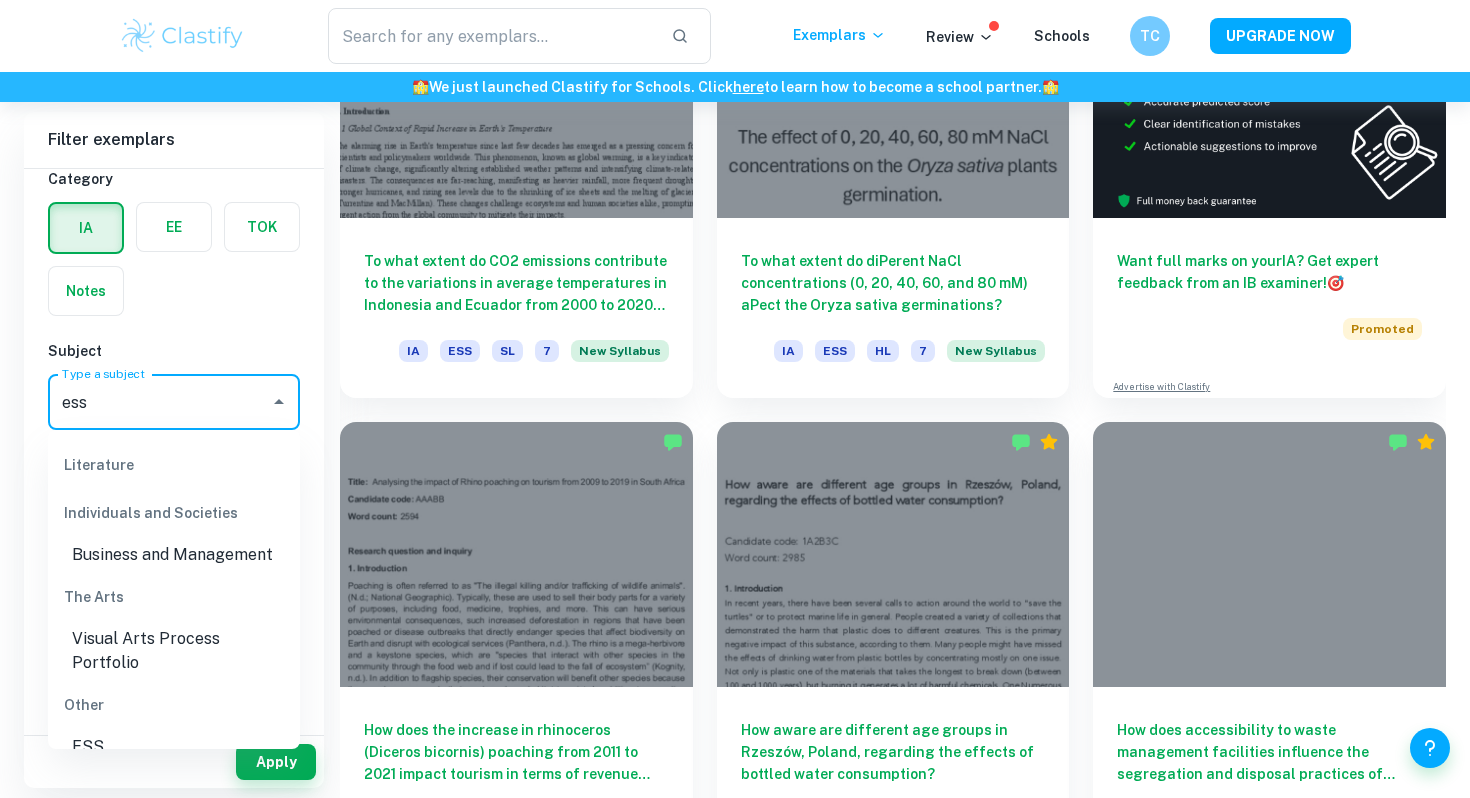 click on "ESS" at bounding box center [174, 747] 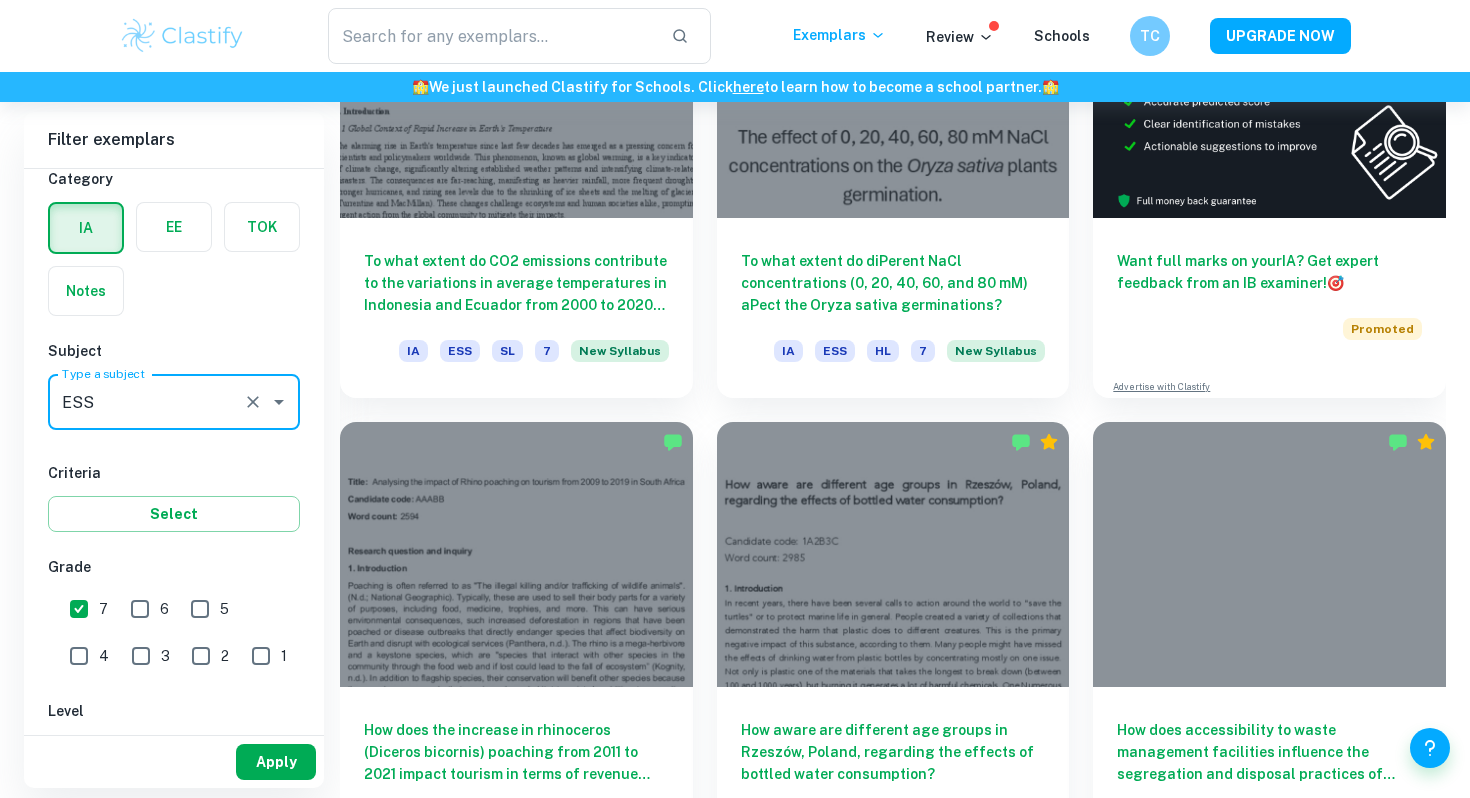 type on "ESS" 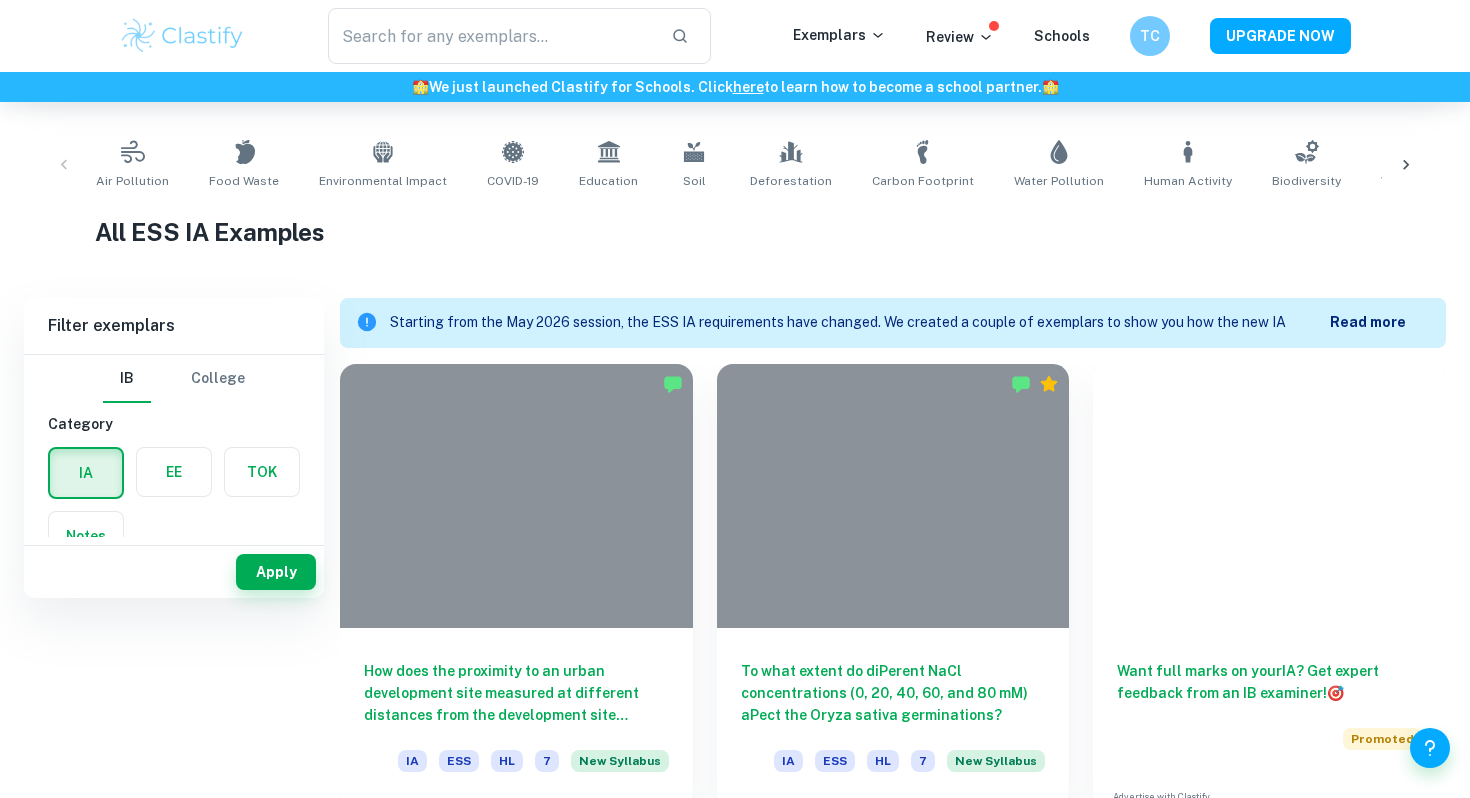 scroll, scrollTop: 622, scrollLeft: 0, axis: vertical 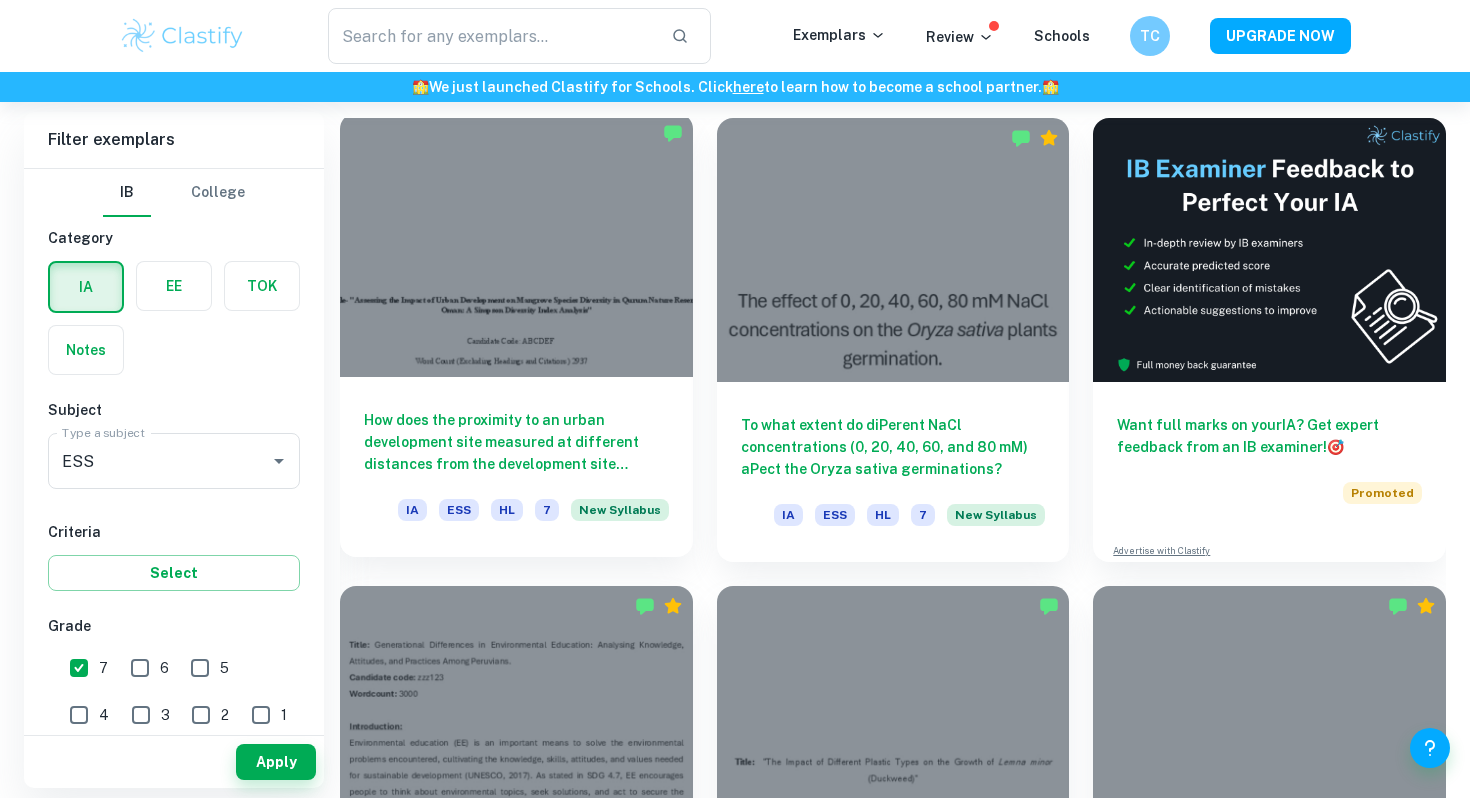 click on "How does the proximity to an urban development site measured at different distances from the development site influence species diversity in the mangrove ecosystem of Qurum Nature Reserve in Oman, as assessed by the Simpson Diversity Index (SDI)?" at bounding box center (516, 442) 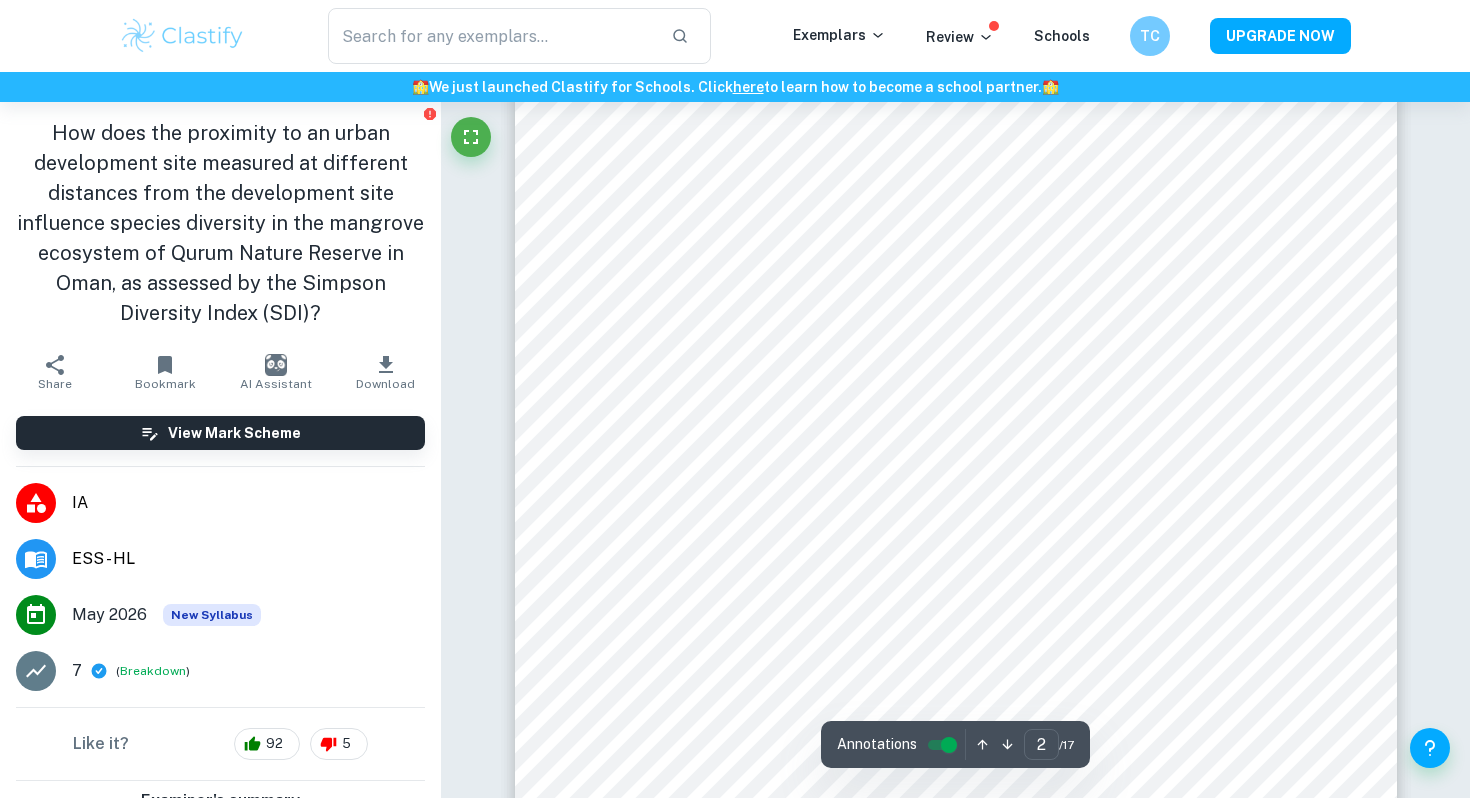 scroll, scrollTop: 1424, scrollLeft: 0, axis: vertical 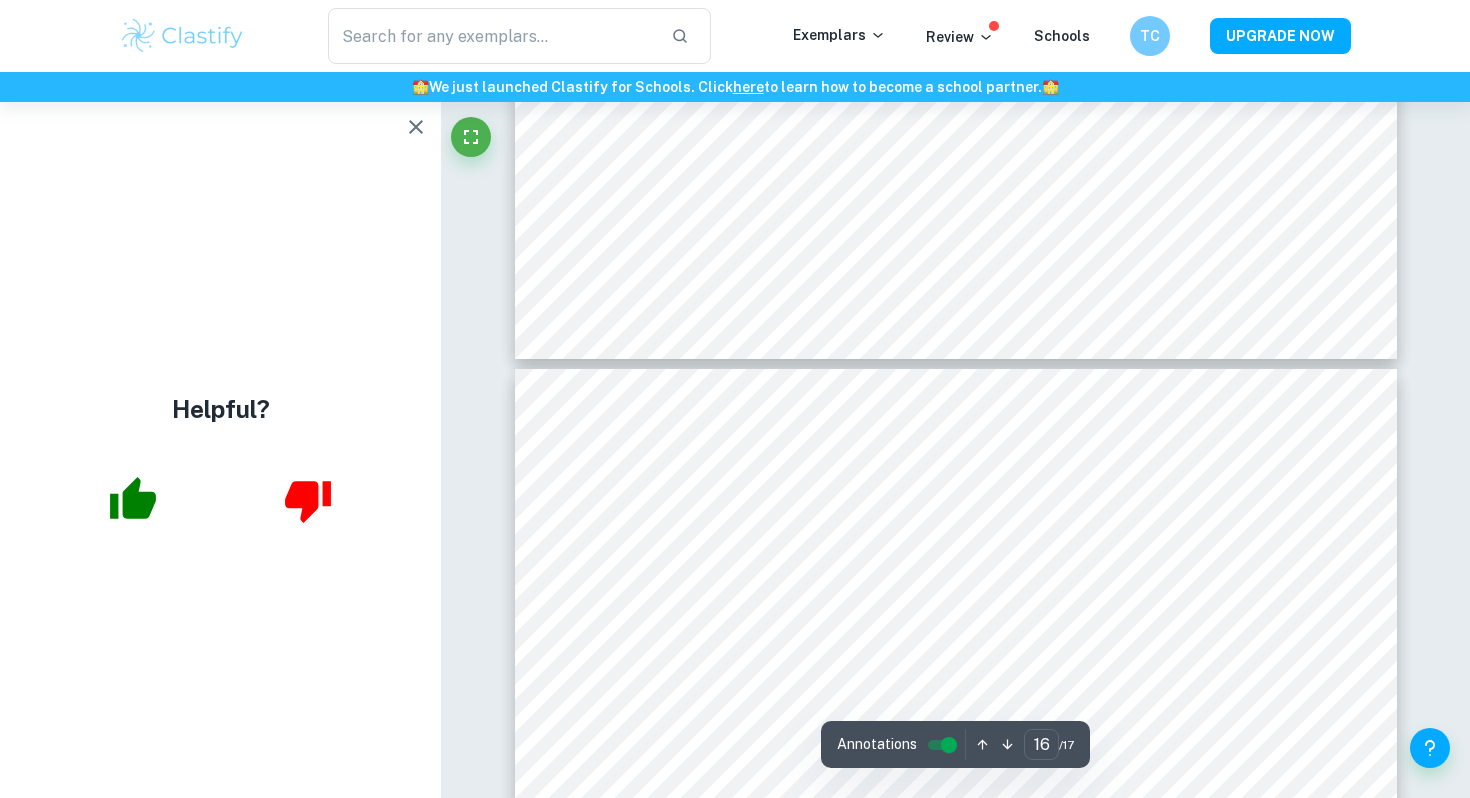type on "17" 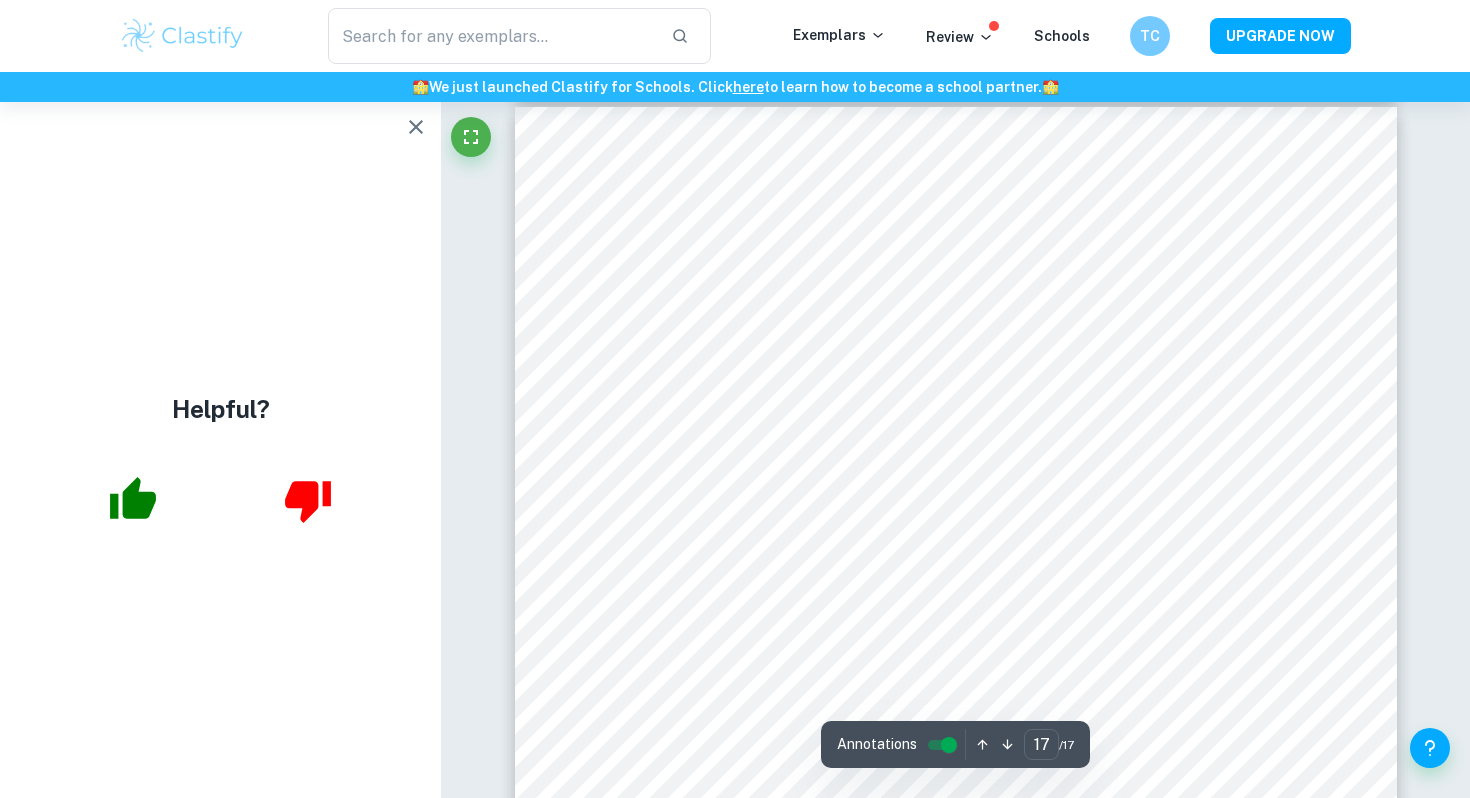scroll, scrollTop: 19470, scrollLeft: 0, axis: vertical 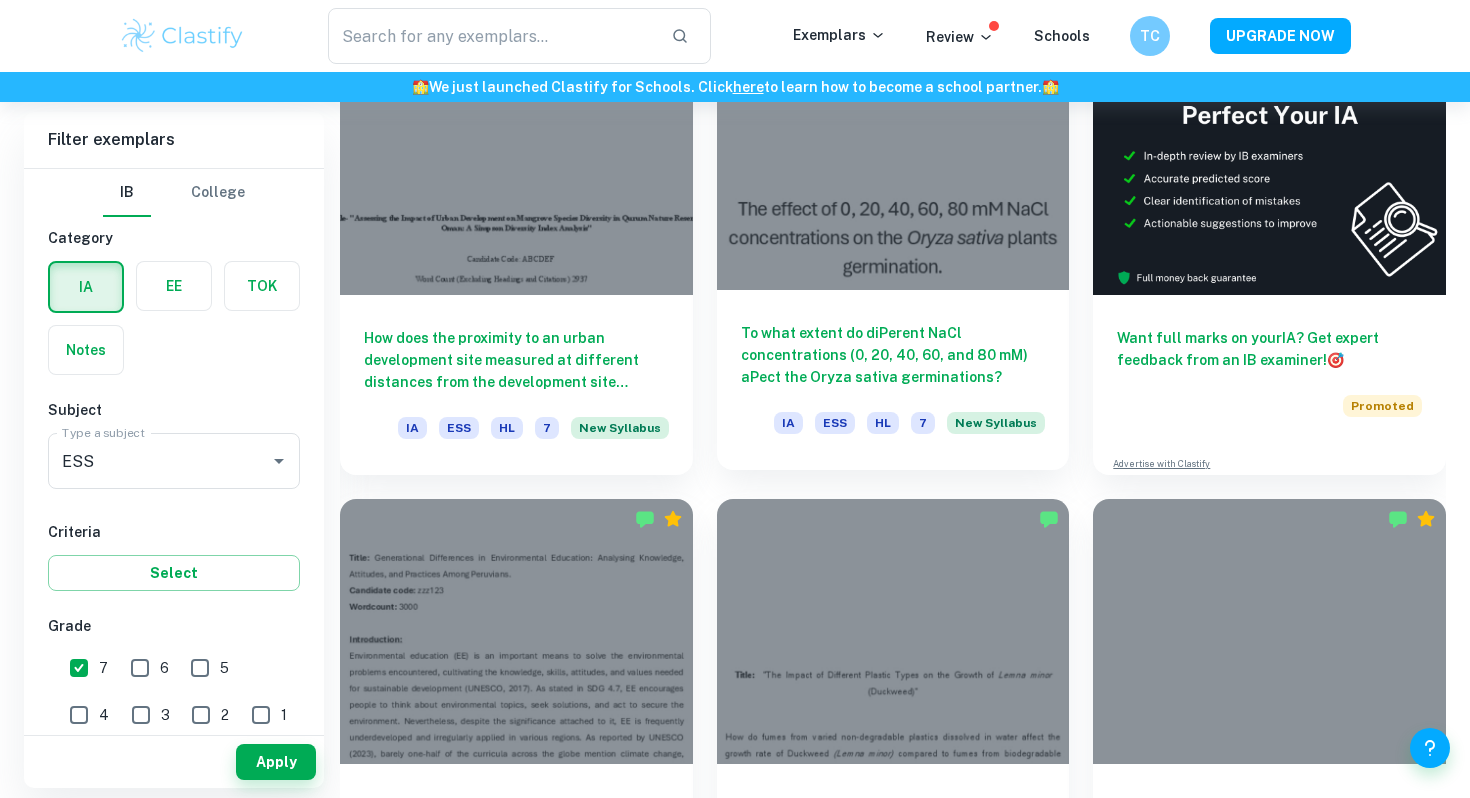 click on "To what extent do diPerent NaCl concentrations (0, 20, 40, 60, and 80 mM) aPect the Oryza sativa germinations?" at bounding box center [893, 355] 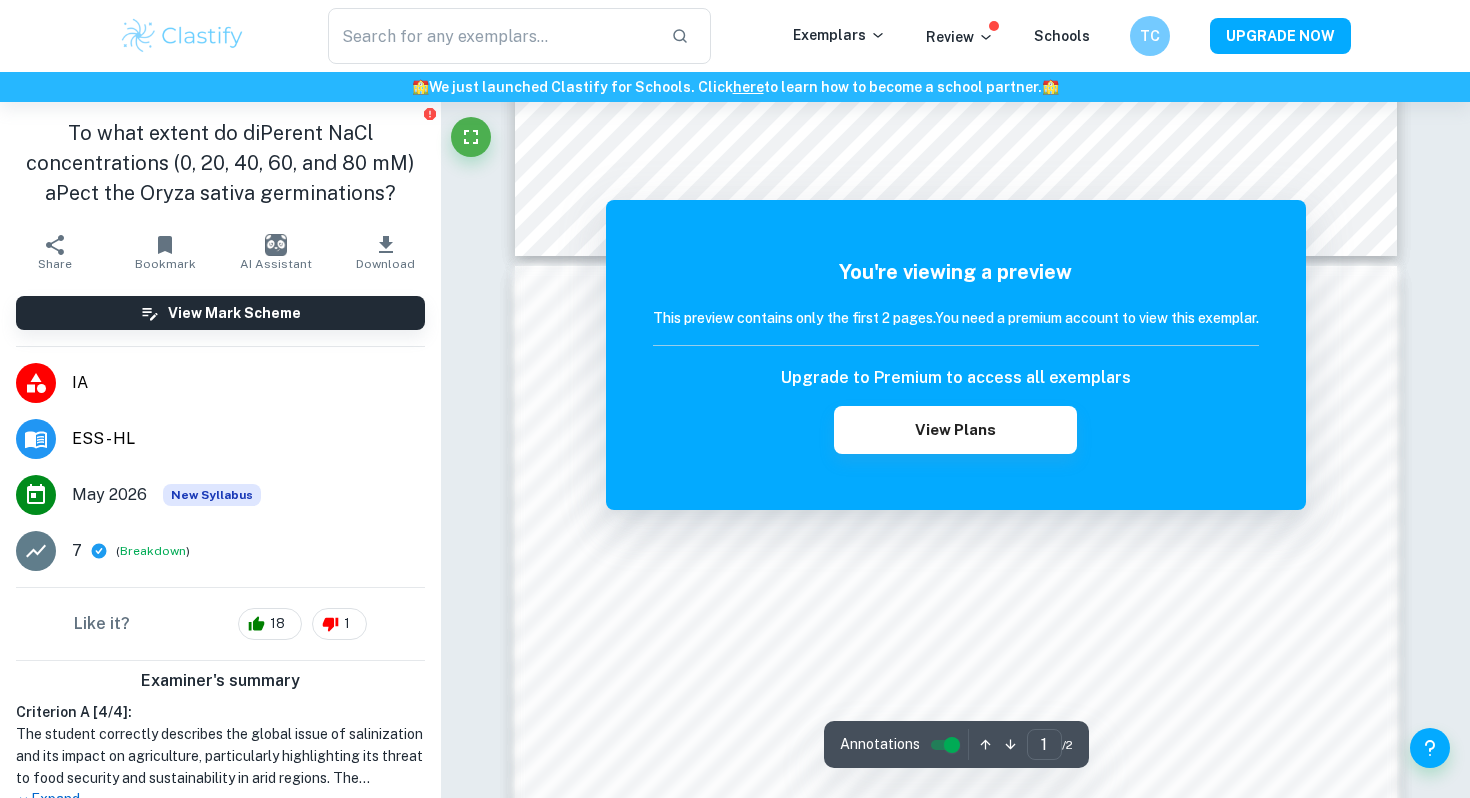 scroll, scrollTop: 1737, scrollLeft: 0, axis: vertical 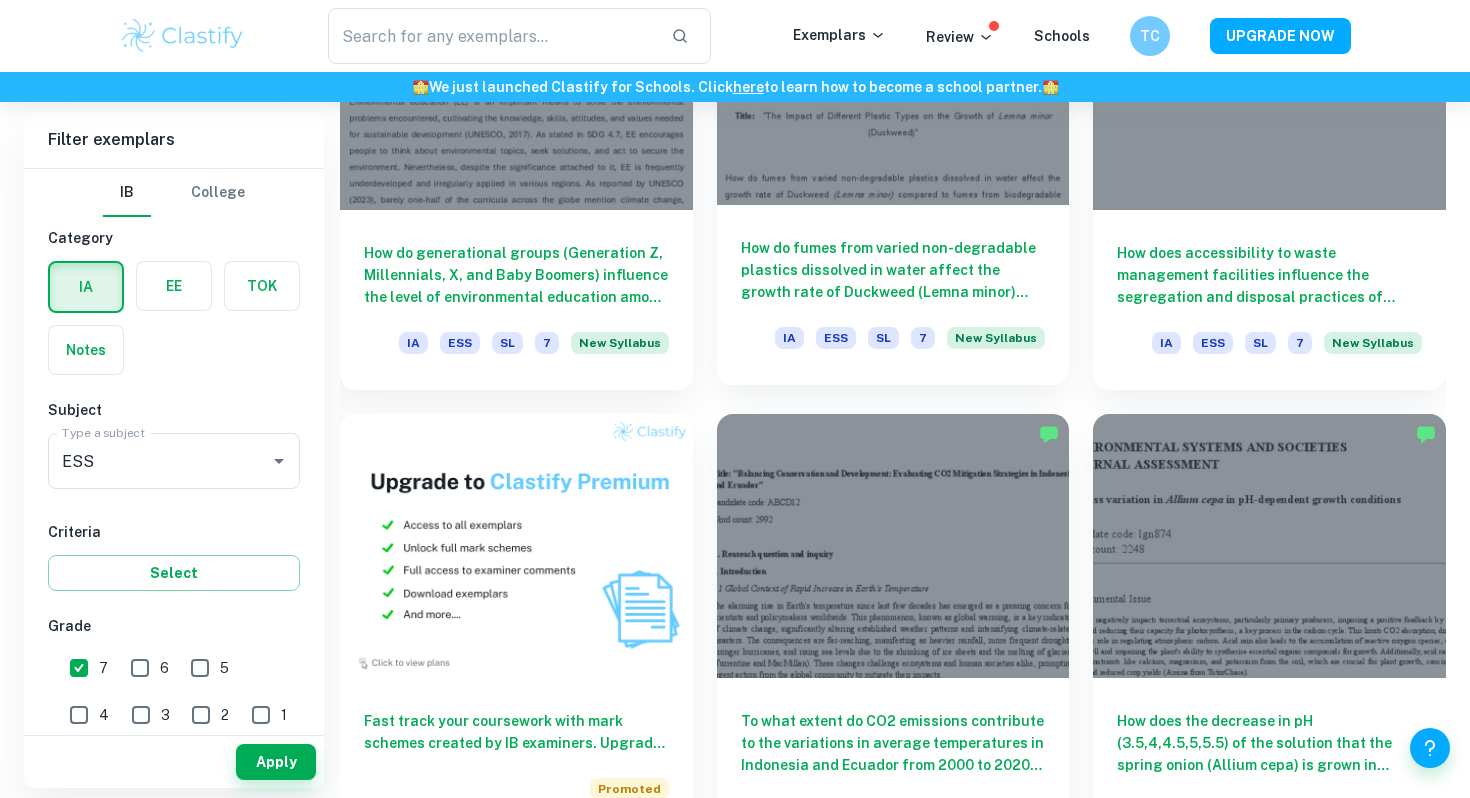 click on "How do fumes from varied non-degradable plastics dissolved in water affect the growth rate of Duckweed (Lemna minor) compared to fumes from biodegradable  plastics?" at bounding box center (893, 270) 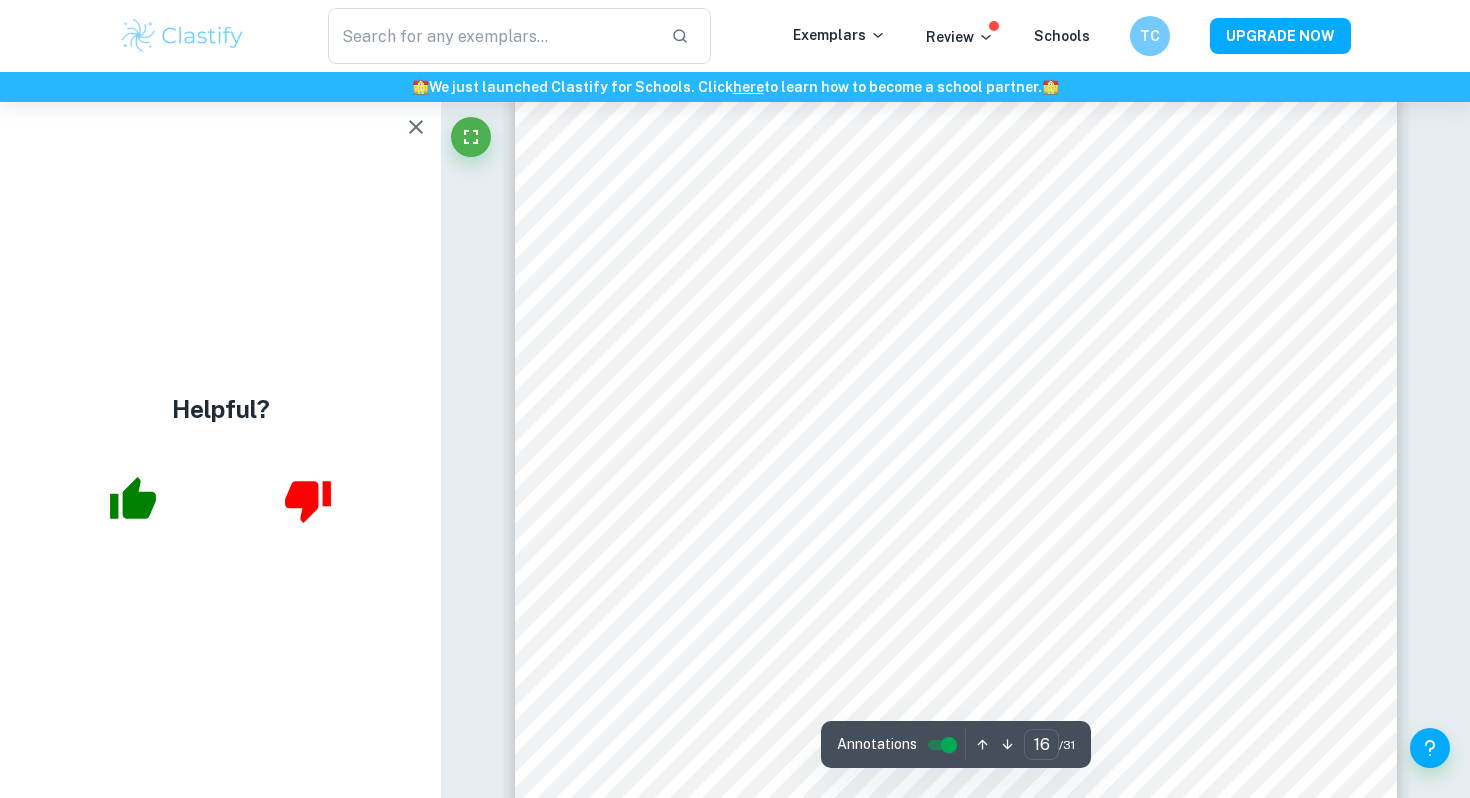 scroll, scrollTop: 17537, scrollLeft: 0, axis: vertical 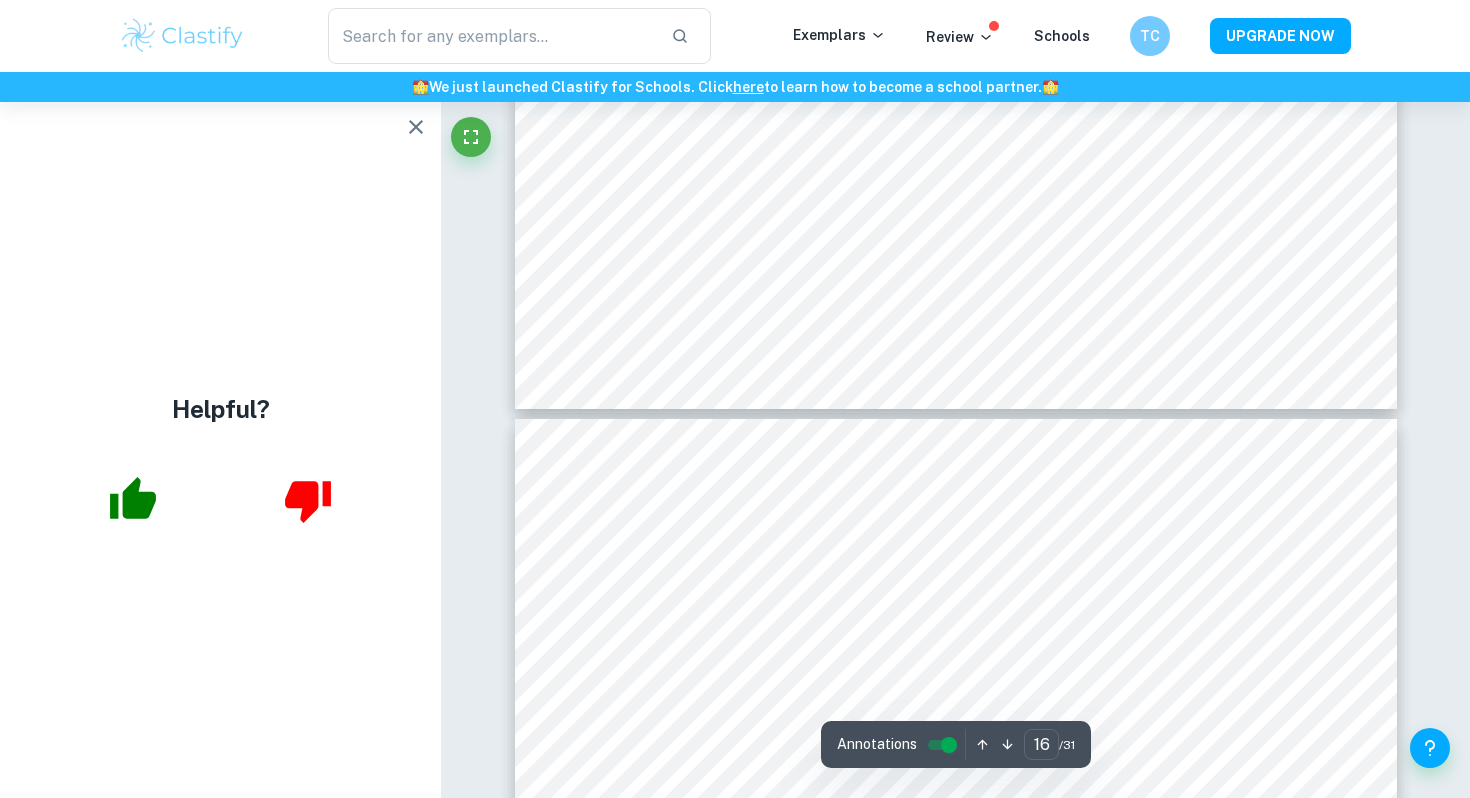 type on "15" 